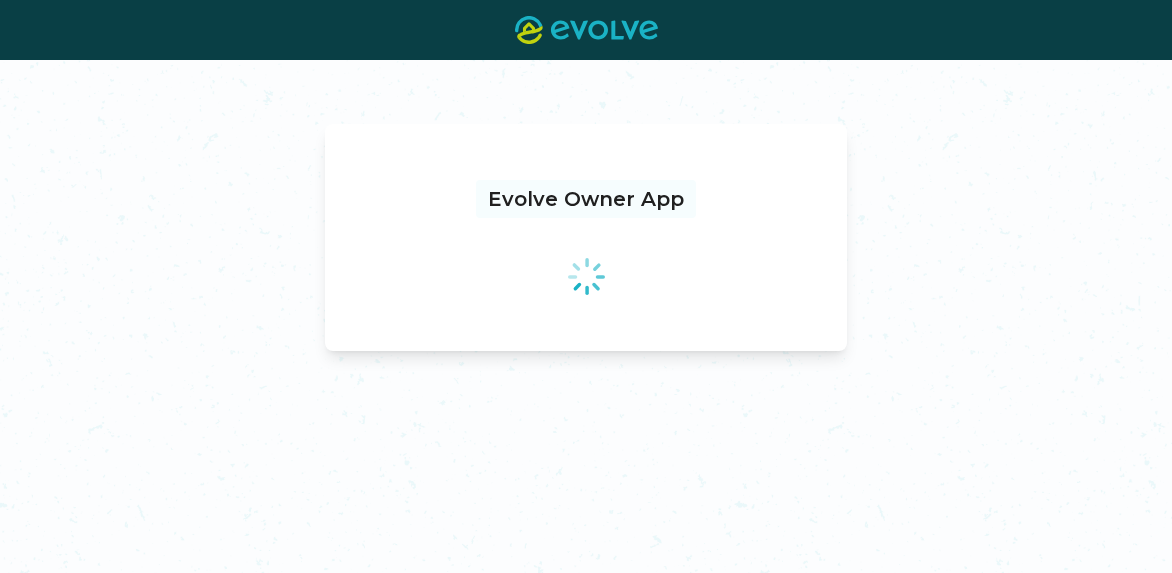 scroll, scrollTop: 0, scrollLeft: 0, axis: both 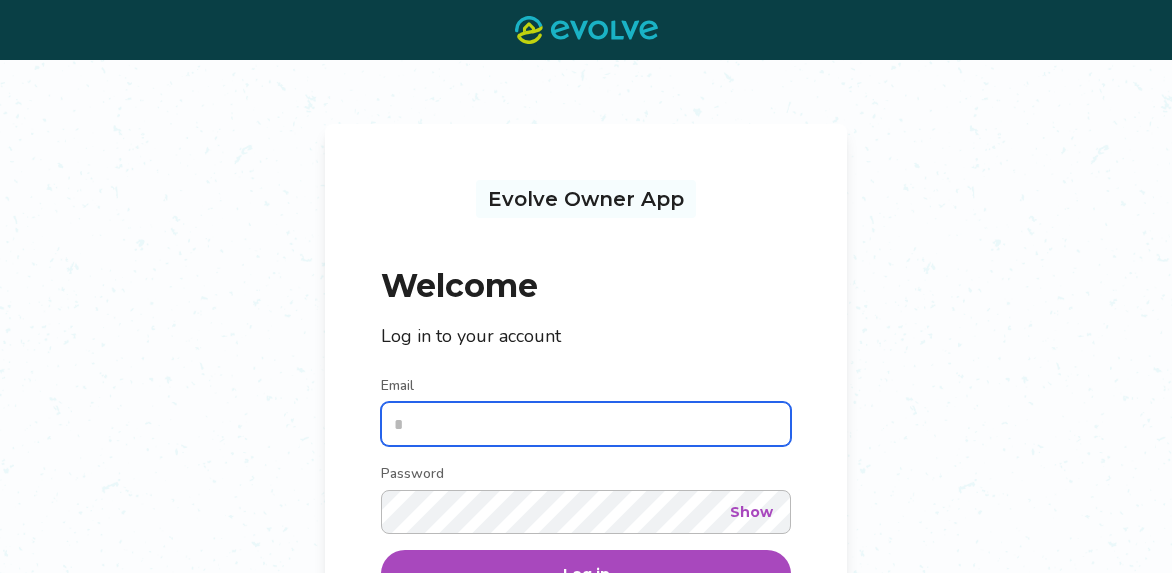 click on "Email" at bounding box center (586, 424) 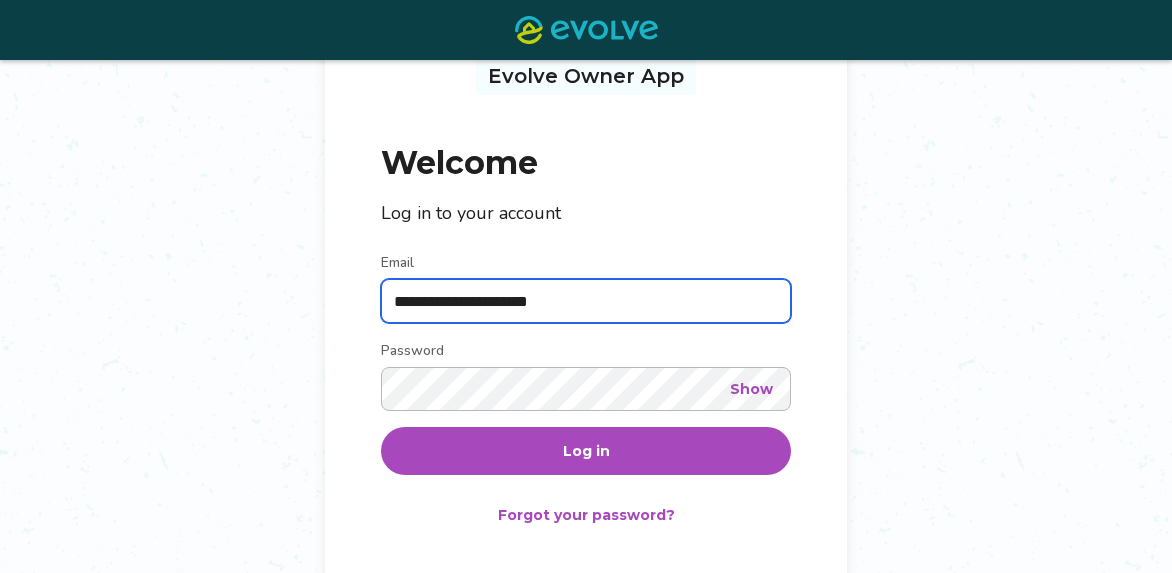 scroll, scrollTop: 168, scrollLeft: 0, axis: vertical 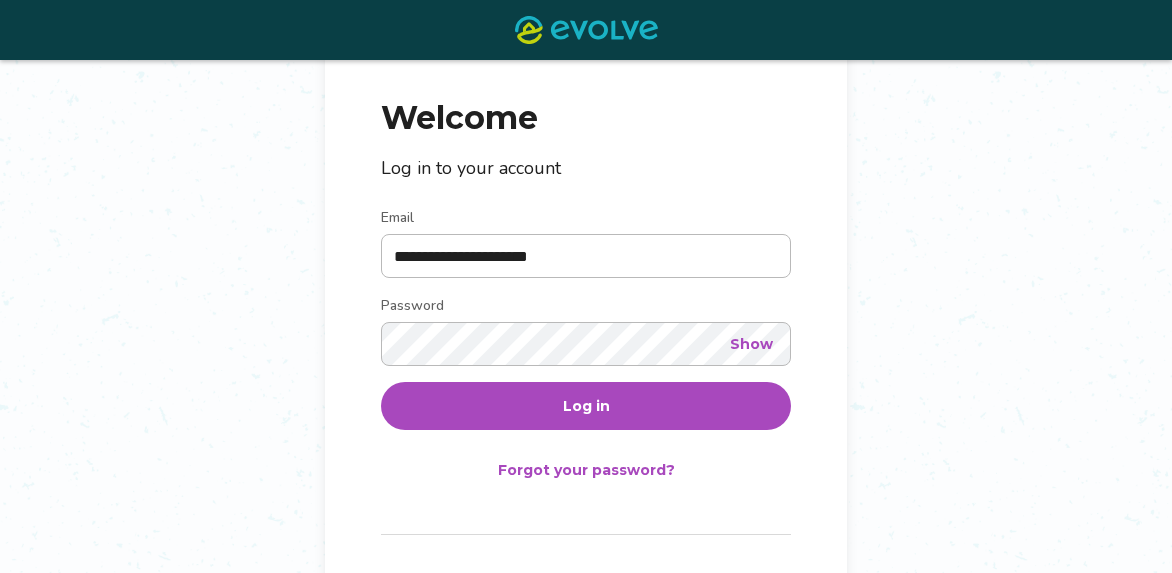 click on "Log in" at bounding box center [586, 406] 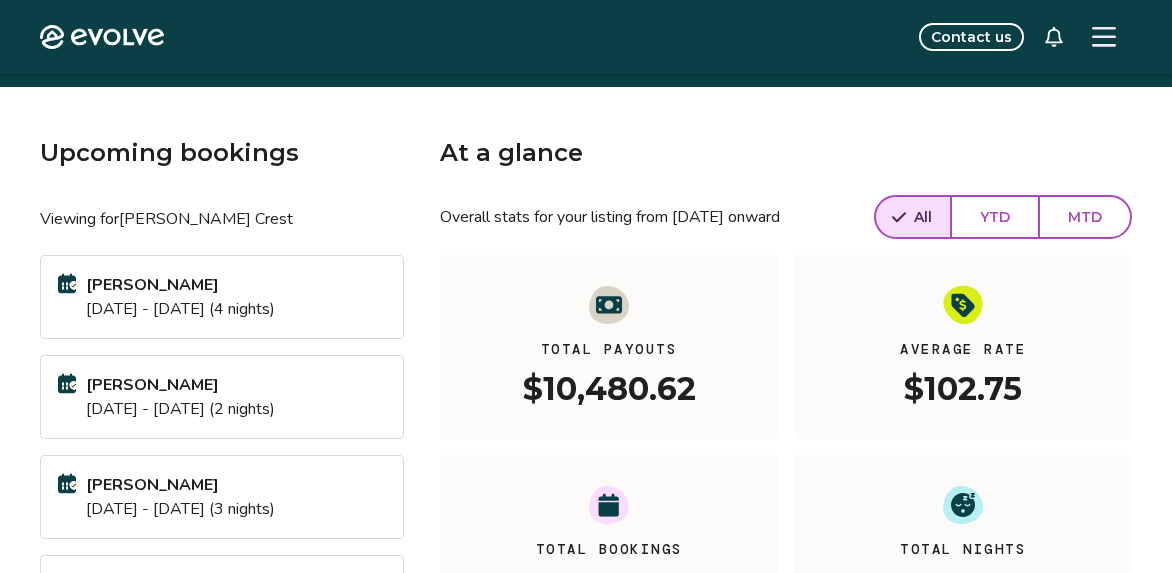 scroll, scrollTop: 0, scrollLeft: 0, axis: both 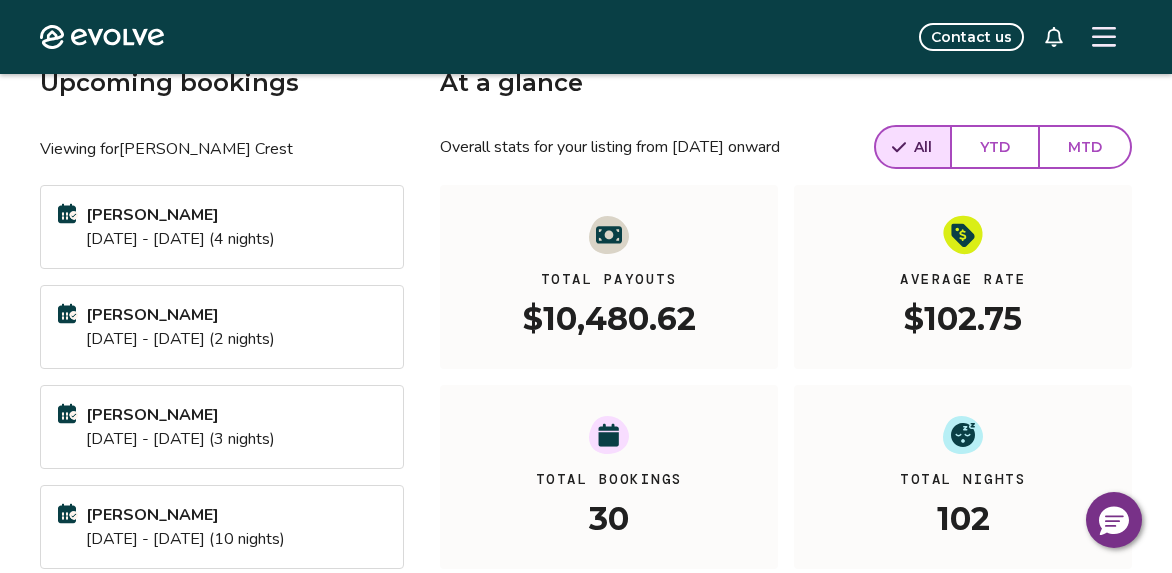 click on "YTD" at bounding box center (995, 147) 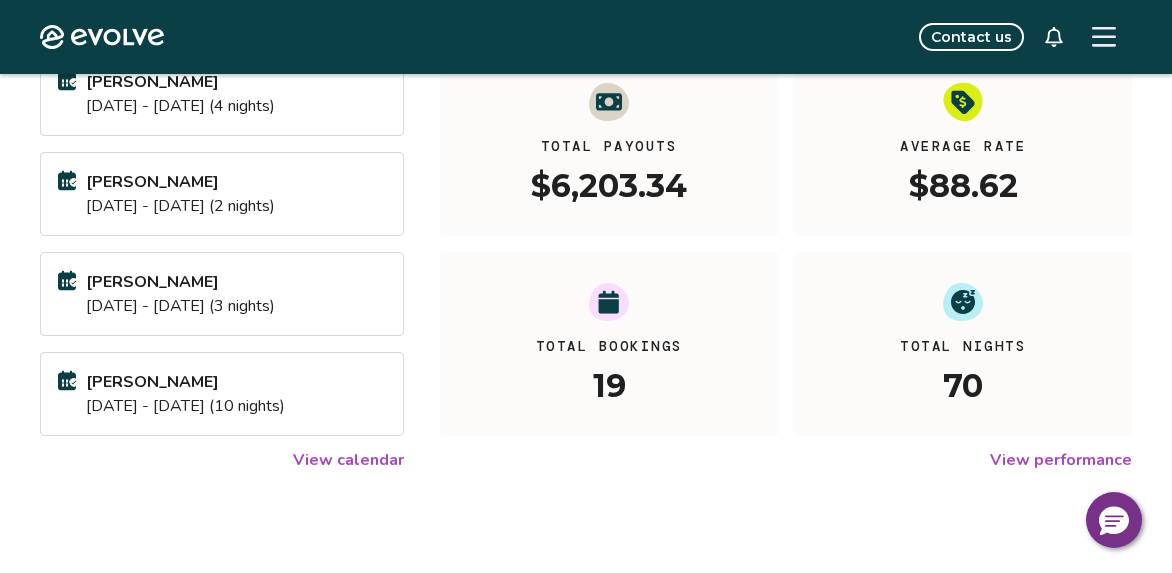 scroll, scrollTop: 0, scrollLeft: 0, axis: both 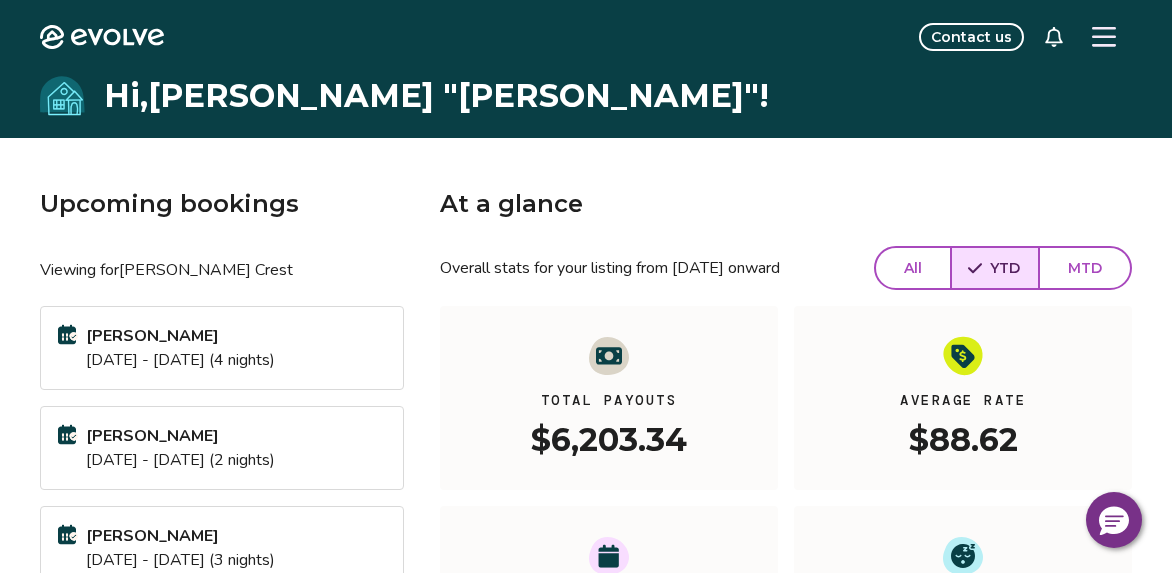 click 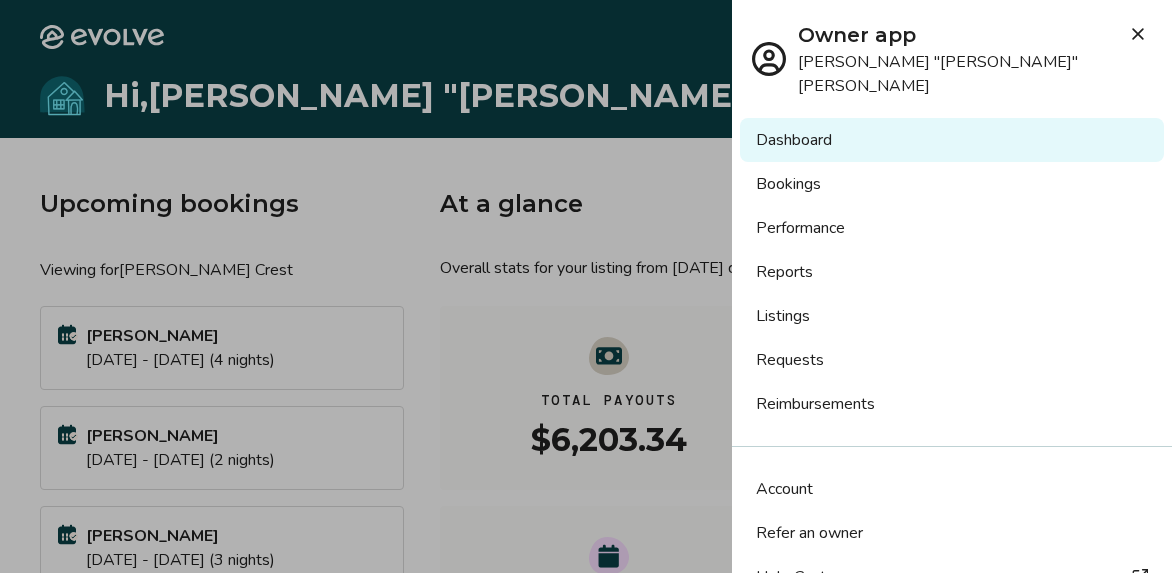 click on "Bookings" at bounding box center [952, 184] 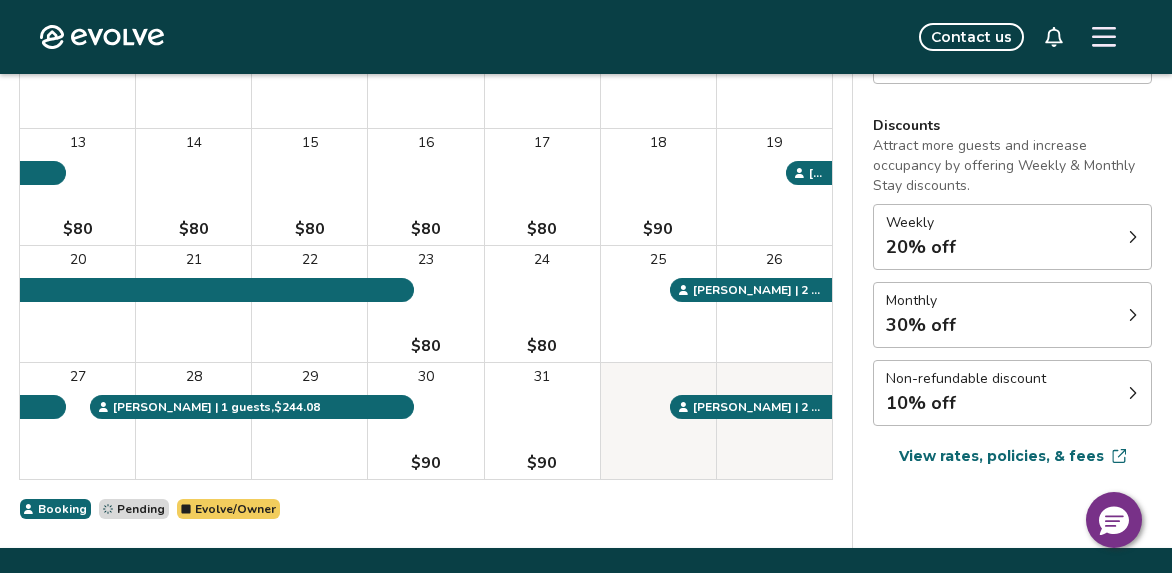 scroll, scrollTop: 461, scrollLeft: 0, axis: vertical 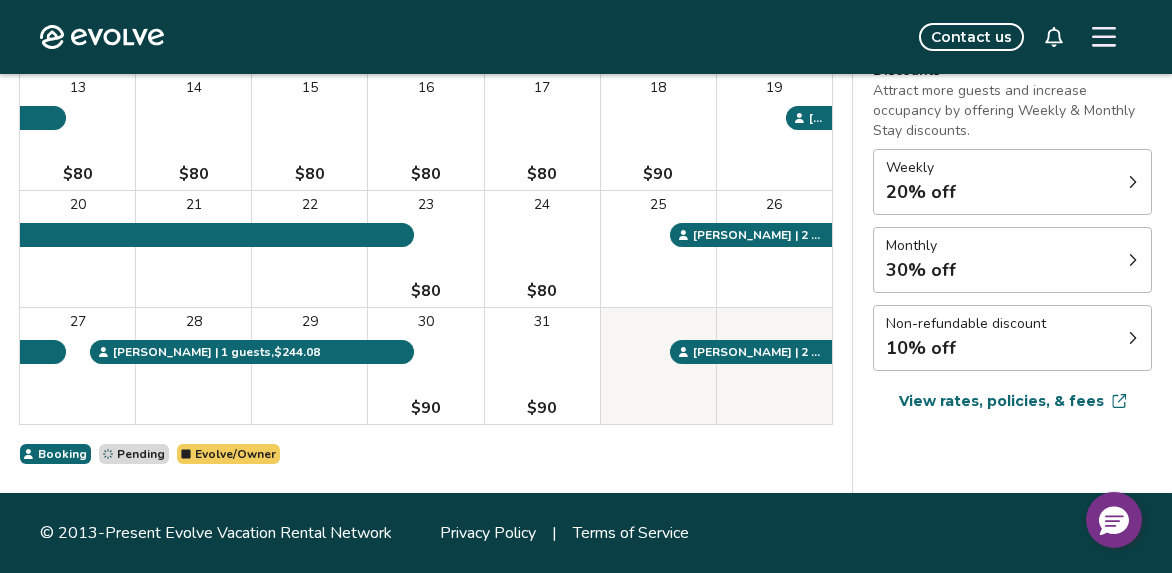 click on "Settings Rates Availability Rates per night Gap minimum rate Enable Last-minute minimum rate Reduced by 20% Discounts Attract more guests and increase occupancy by offering Weekly & Monthly Stay discounts. Weekly 20% off Monthly 30% off Non-refundable discount 10% off View rates, policies, & fees Gap minimum rate Reduce your minimum rate by 20%  to help fill nights between bookings  (Fridays and Saturdays excluded). Enable Once enabled, the % off may take up to 24 hours to activate and will stay active until you disable. Last-minute minimum rate Reduce your minimum rate by 20%  to help fill vacancies over the next 30 days. Enable Once disabled, this % off will be deactivated within 24 hours. Weekly discount Set a max-discount  % between 5% – 60%.  Your discount may bring your nightly rate below your minimum rates in some instances.   Learn more Your current monthly discount is 30%. If you'd like your weekly discount % to be higher than 30%, than you'll need to adjust your monthly discount % first. Enable %" at bounding box center (1012, 107) 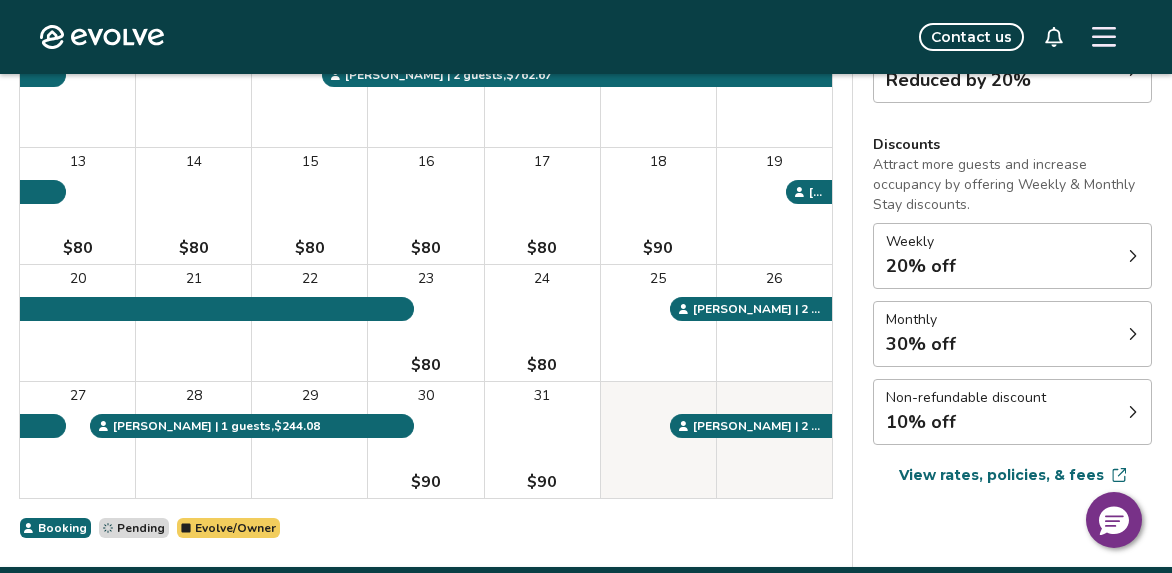 scroll, scrollTop: 397, scrollLeft: 0, axis: vertical 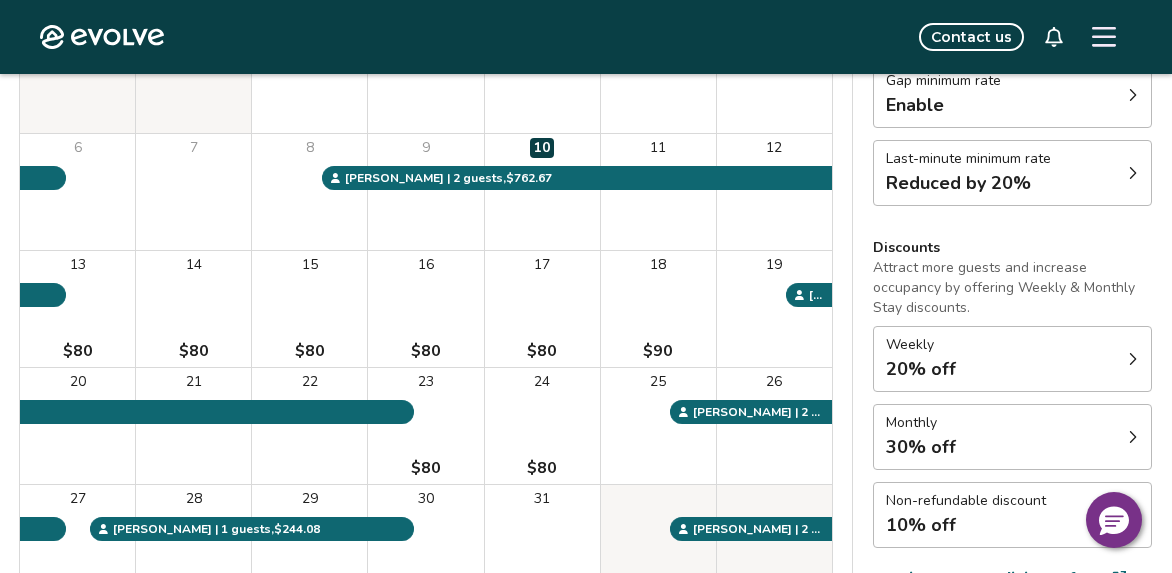click at bounding box center (1133, 173) 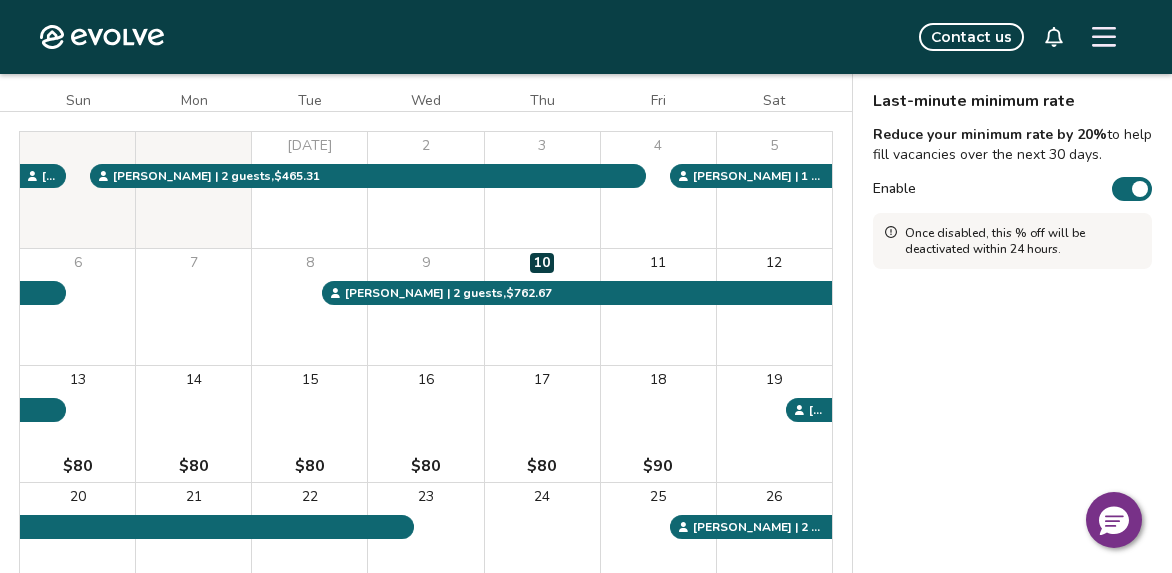 scroll, scrollTop: 162, scrollLeft: 0, axis: vertical 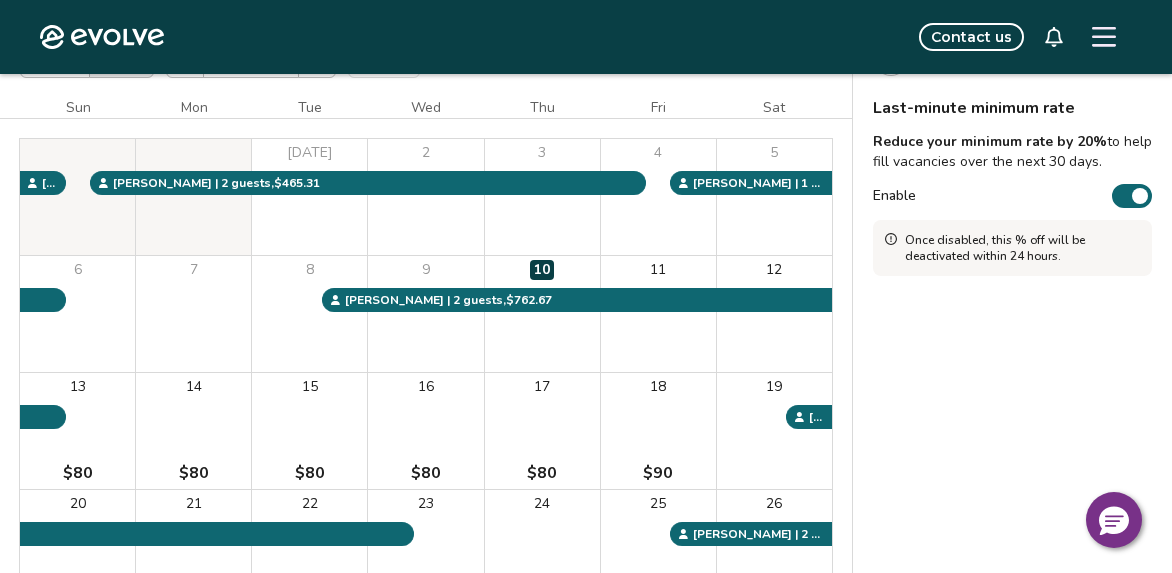 click on "Enable" at bounding box center (1132, 196) 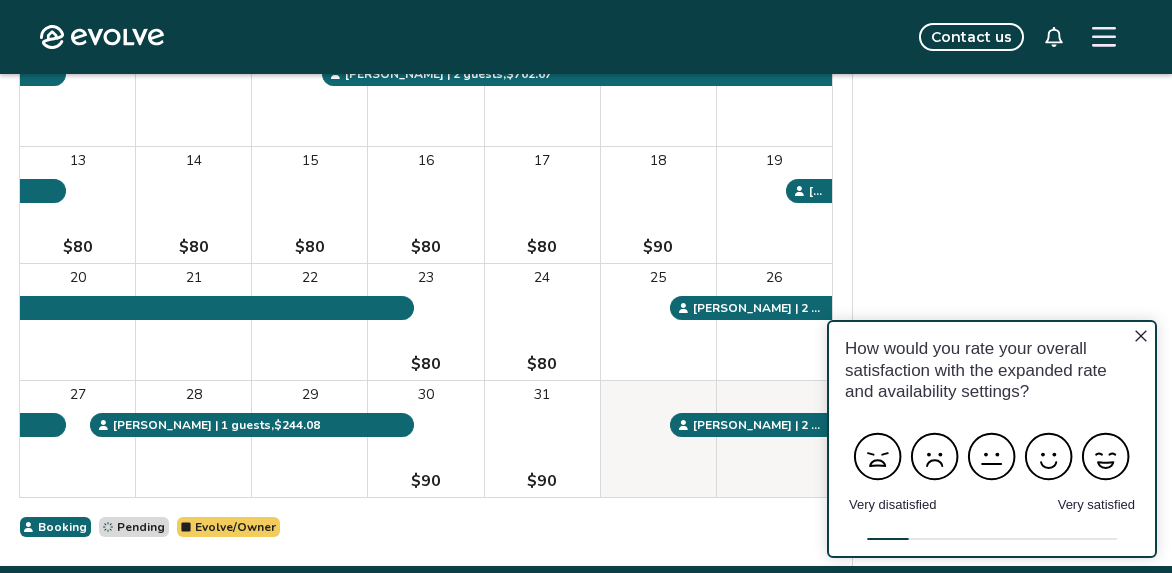 scroll, scrollTop: 427, scrollLeft: 0, axis: vertical 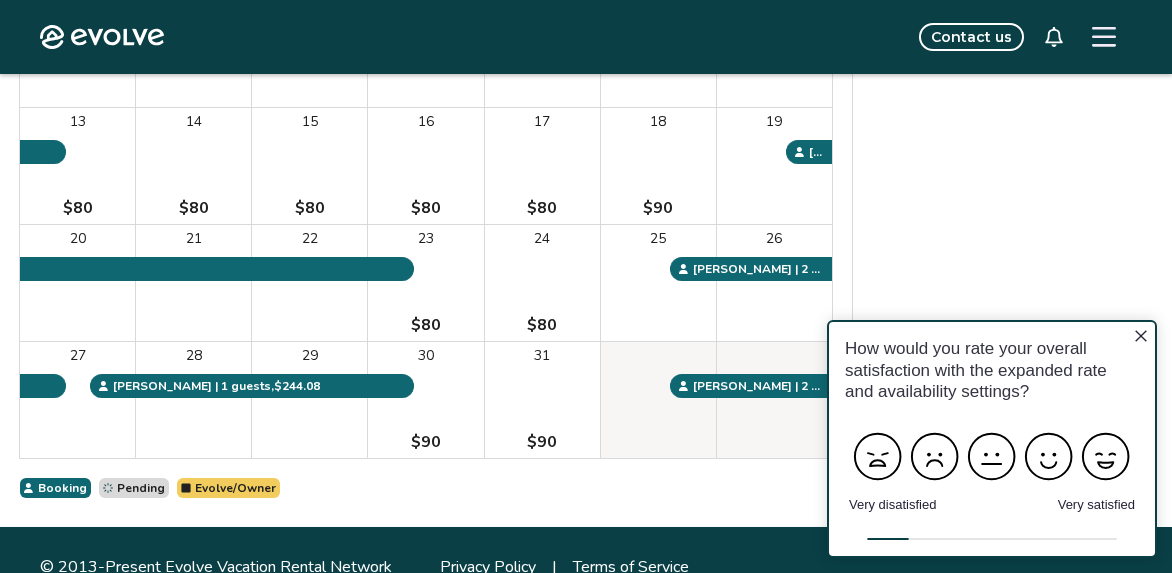 click 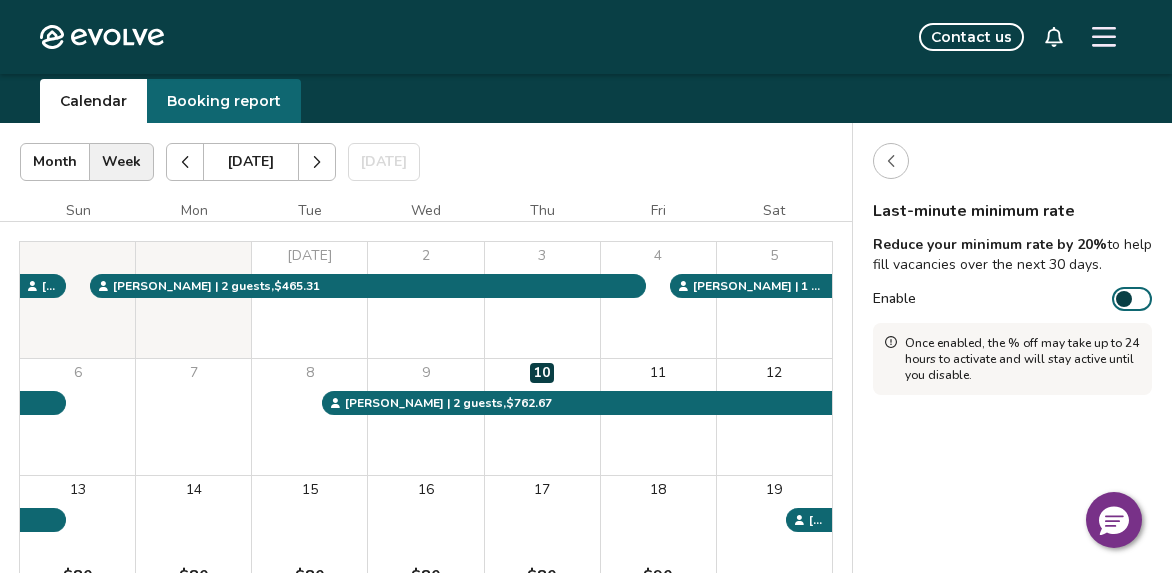 scroll, scrollTop: 0, scrollLeft: 0, axis: both 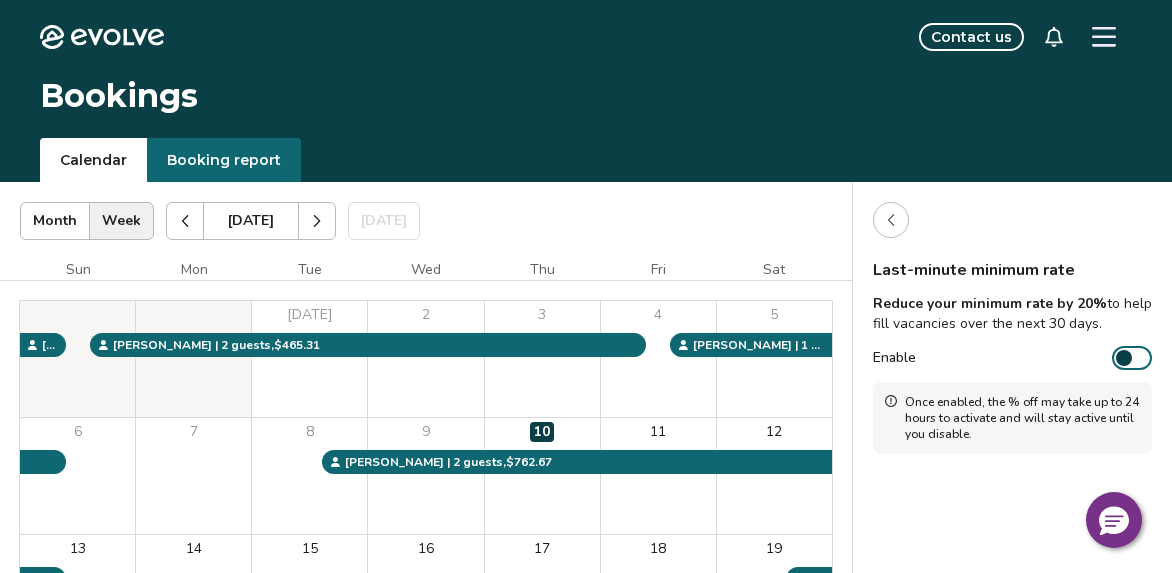 click 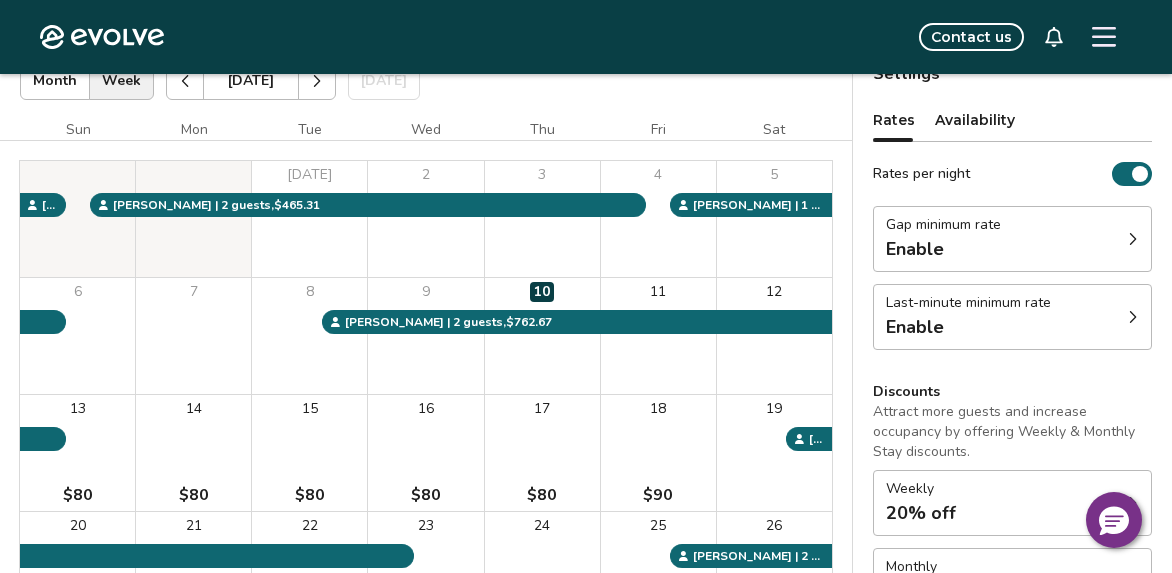scroll, scrollTop: 143, scrollLeft: 0, axis: vertical 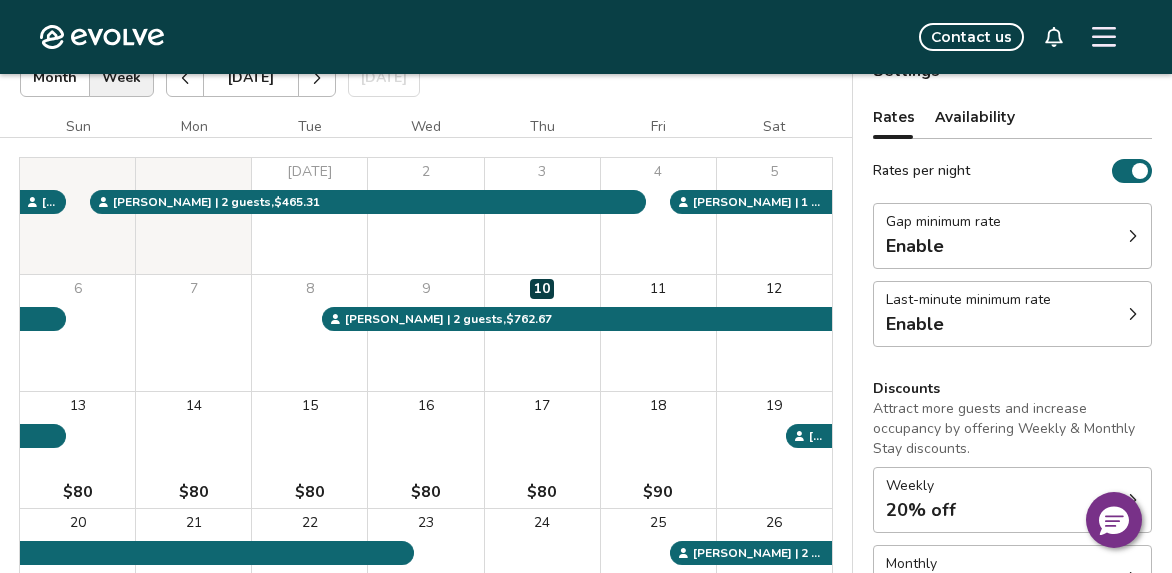 click on "Gap minimum rate Enable" at bounding box center (1012, 236) 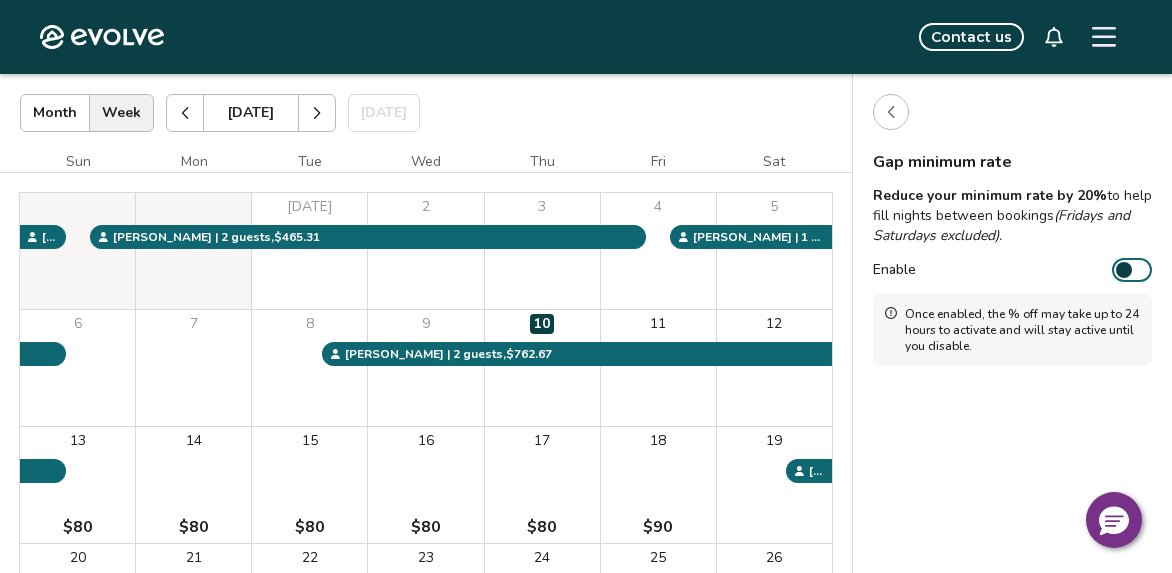 scroll, scrollTop: 96, scrollLeft: 0, axis: vertical 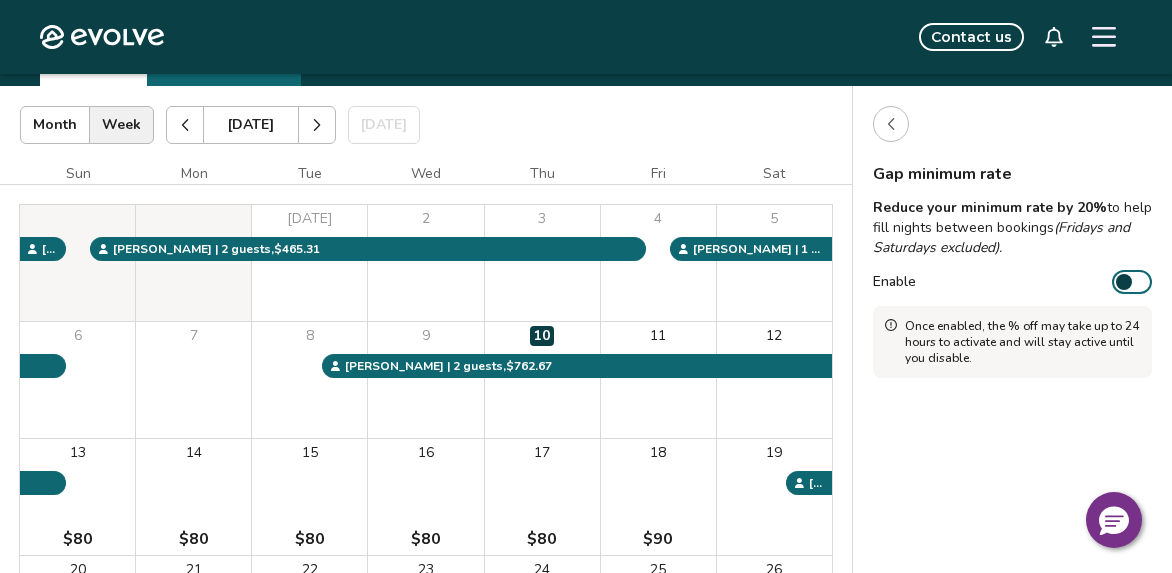 click at bounding box center [891, 124] 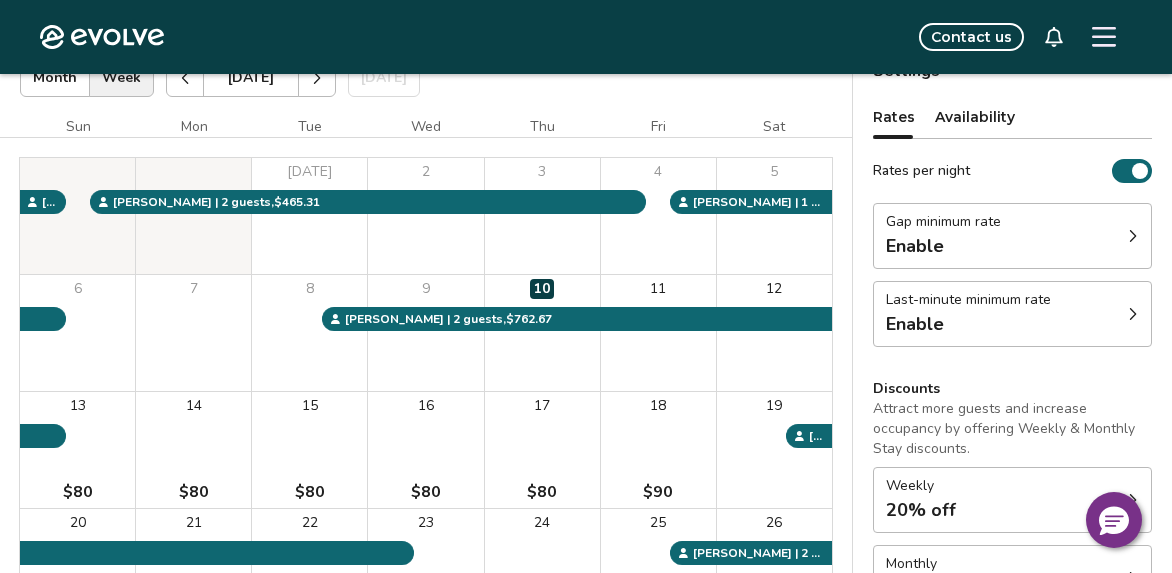 scroll, scrollTop: 141, scrollLeft: 0, axis: vertical 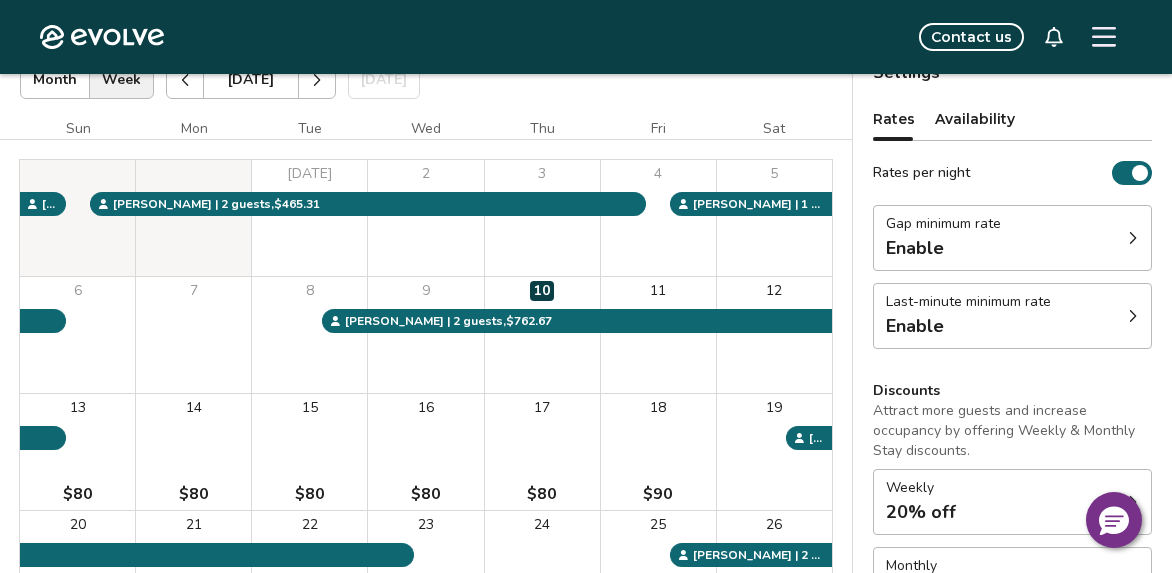 click on "Availability" at bounding box center [975, 119] 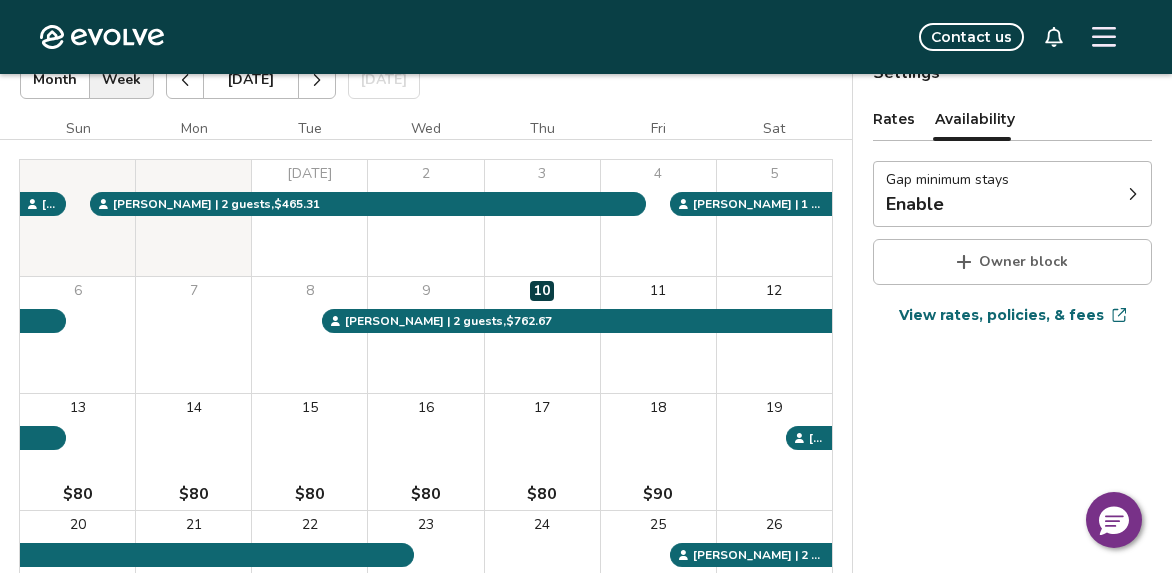 click on "Gap minimum stays" at bounding box center (947, 180) 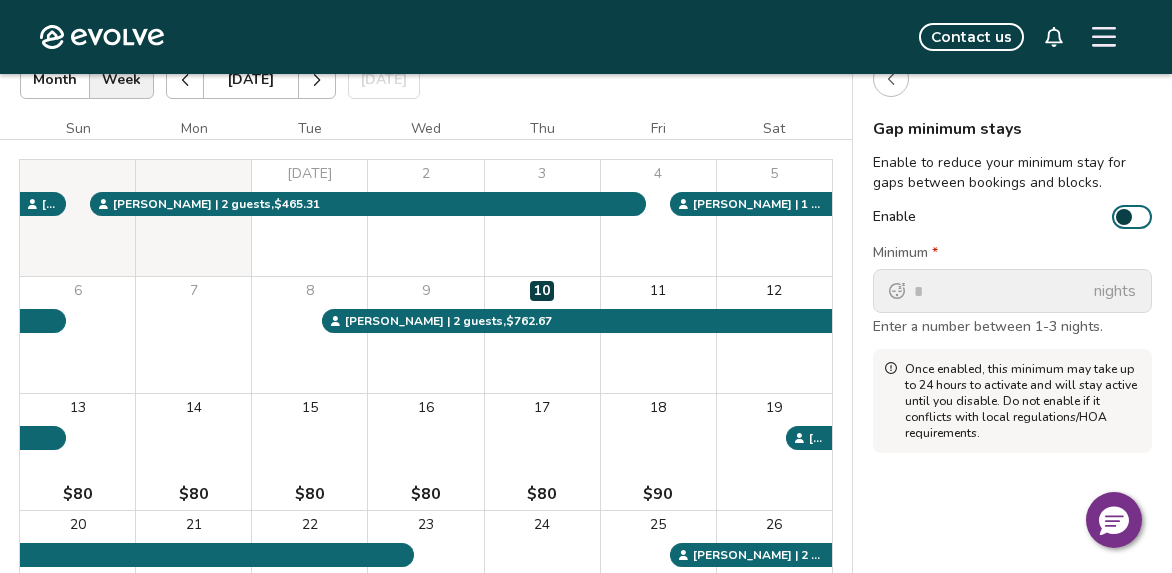 scroll, scrollTop: 118, scrollLeft: 0, axis: vertical 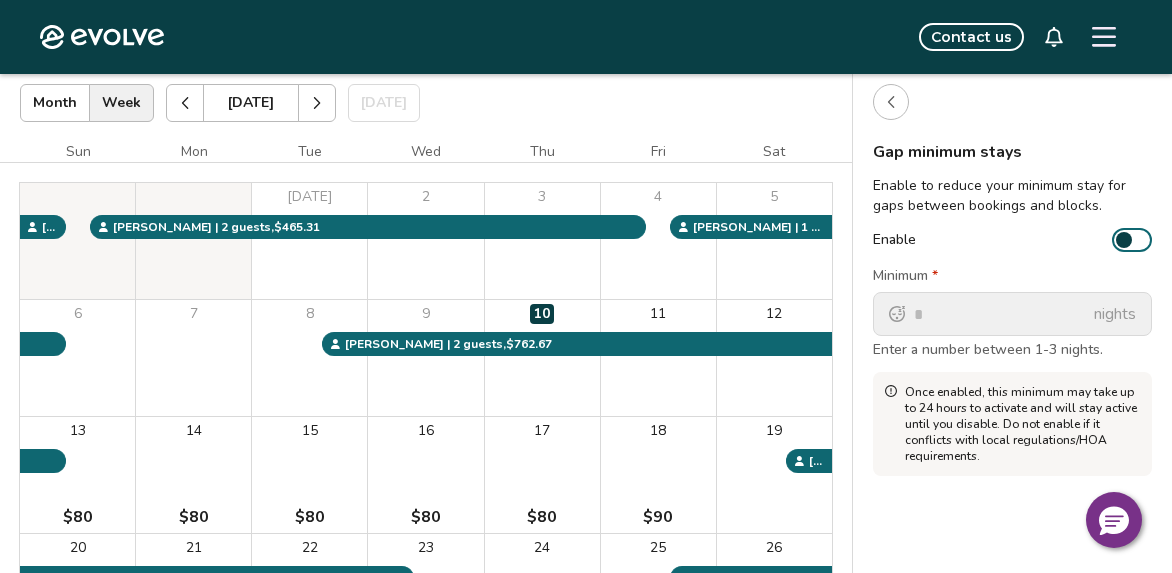 click 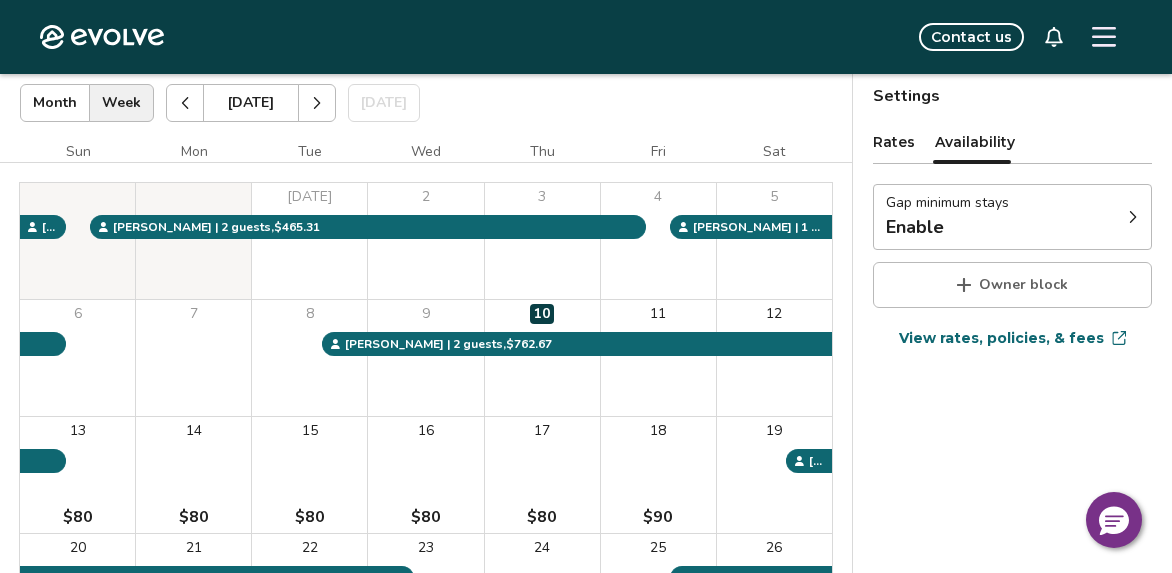 click on "Rates" at bounding box center (894, 142) 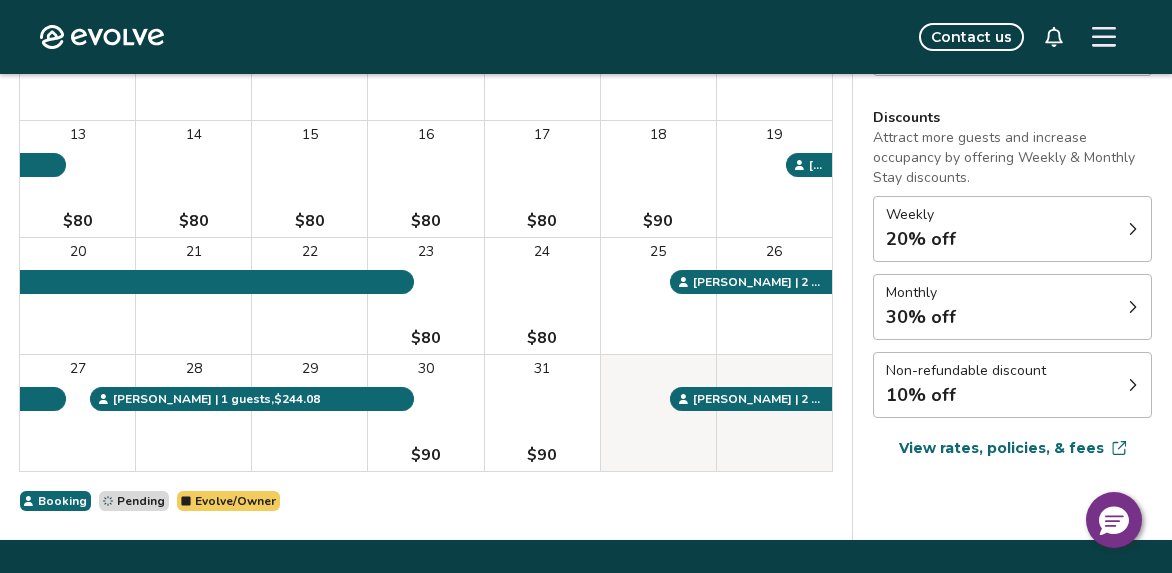 scroll, scrollTop: 419, scrollLeft: 0, axis: vertical 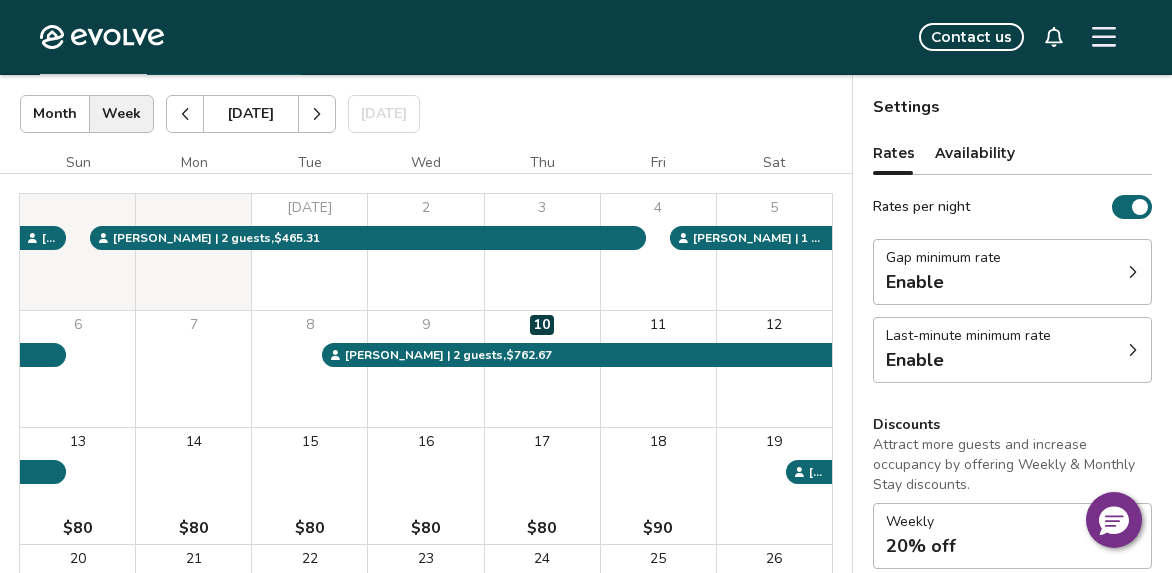 click 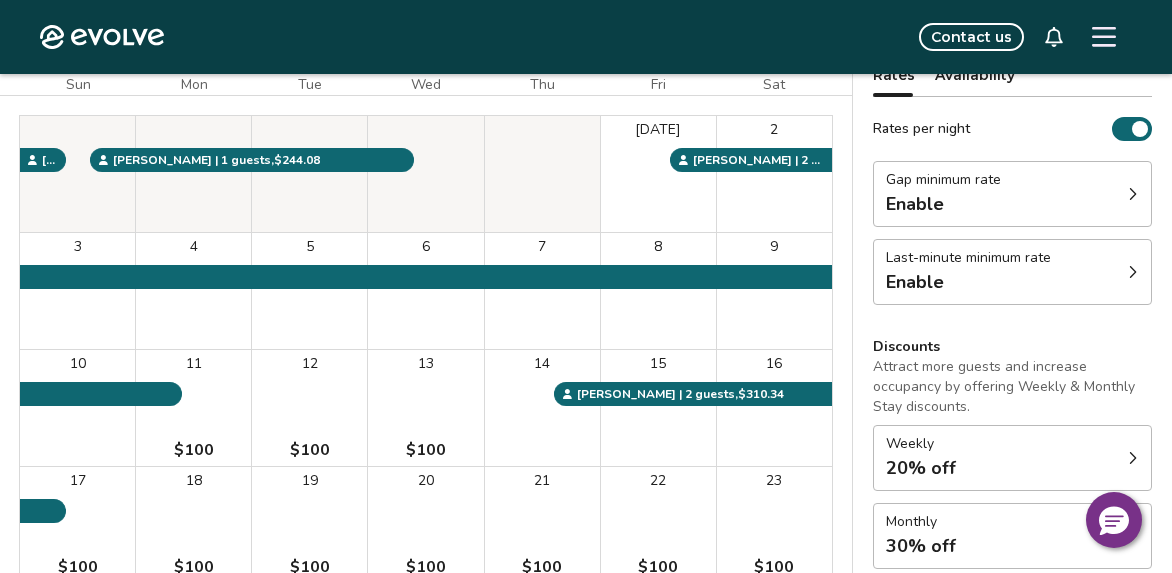 scroll, scrollTop: 109, scrollLeft: 0, axis: vertical 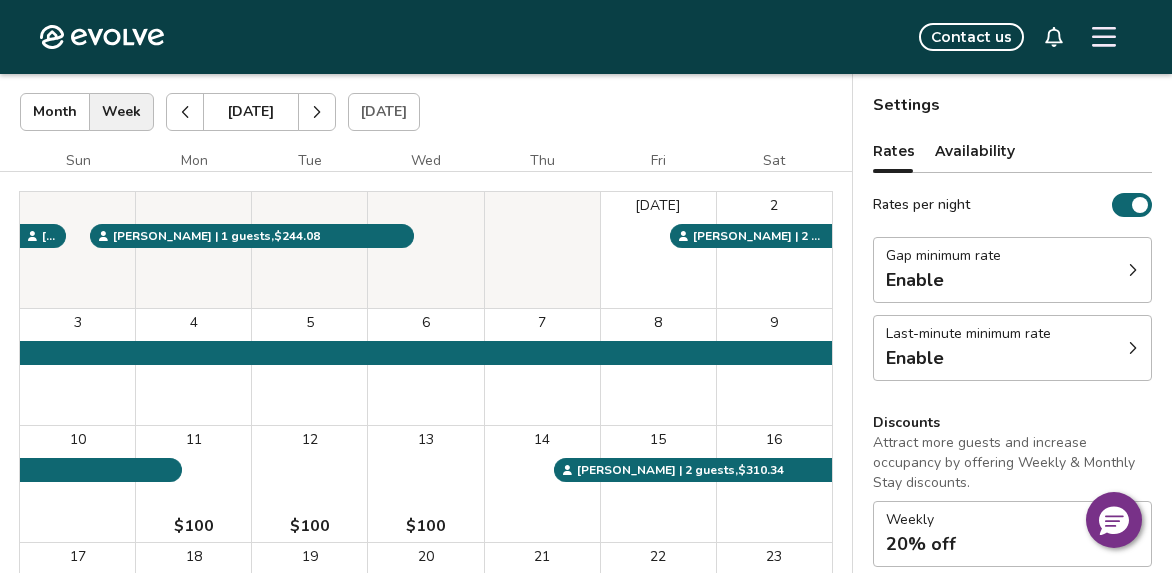 click at bounding box center (317, 112) 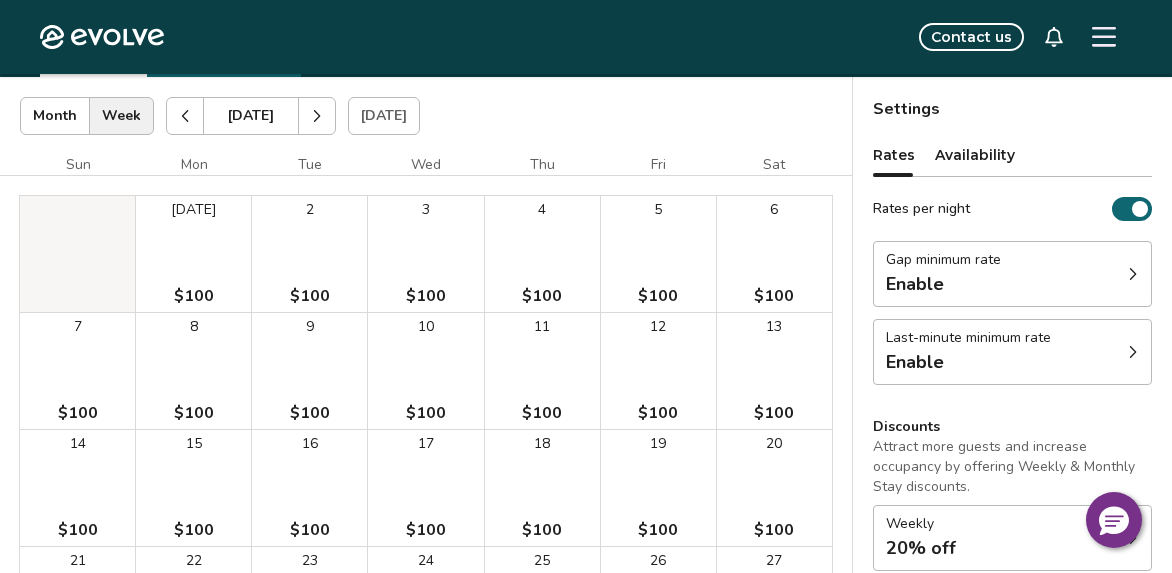 scroll, scrollTop: 102, scrollLeft: 0, axis: vertical 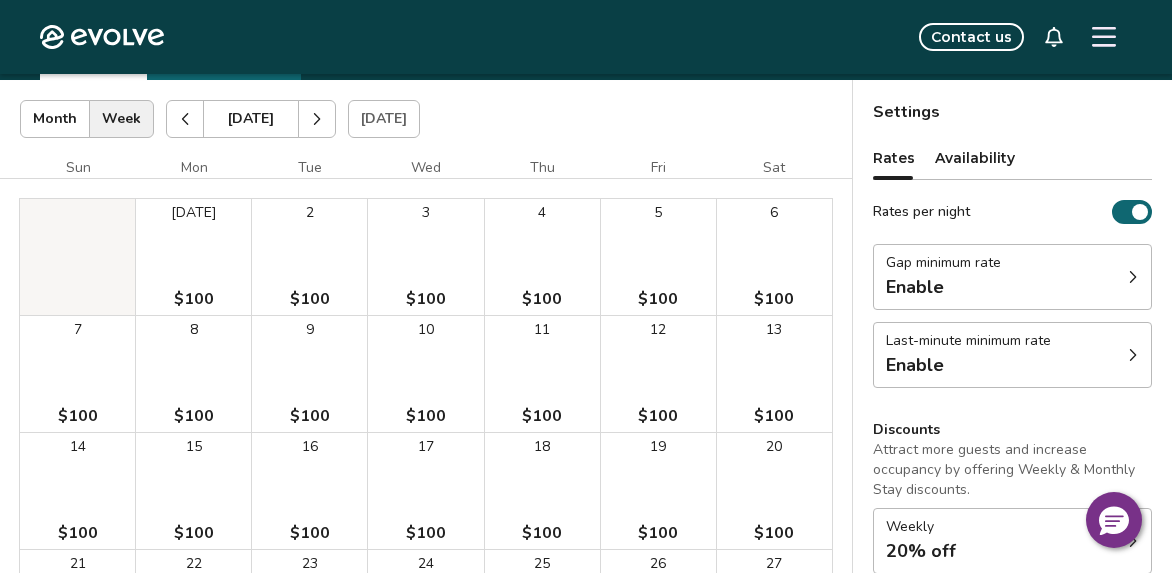 click at bounding box center [317, 119] 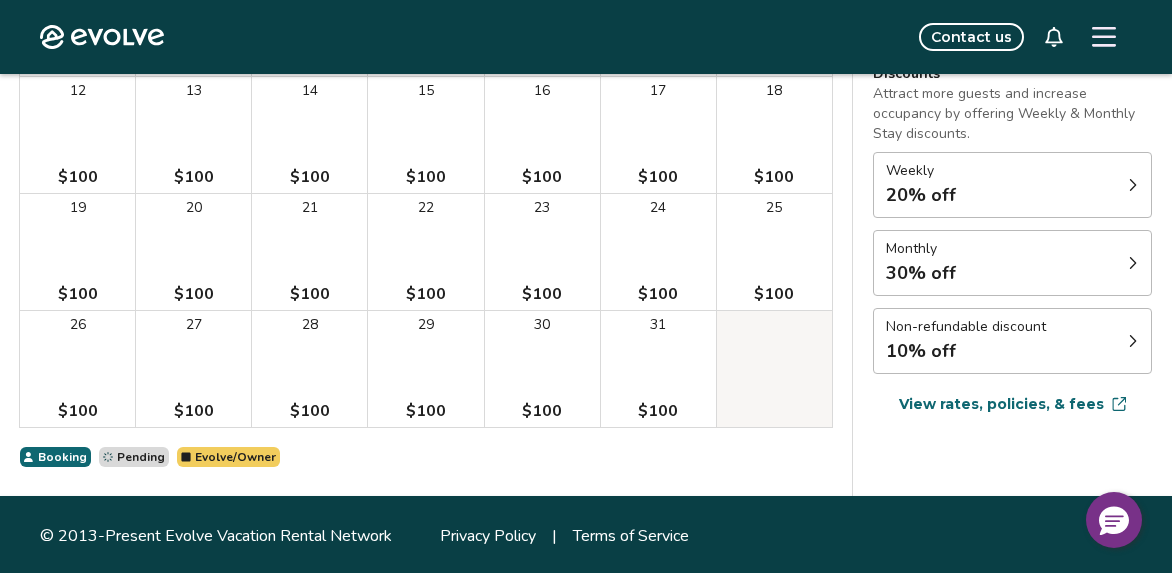 scroll, scrollTop: 461, scrollLeft: 0, axis: vertical 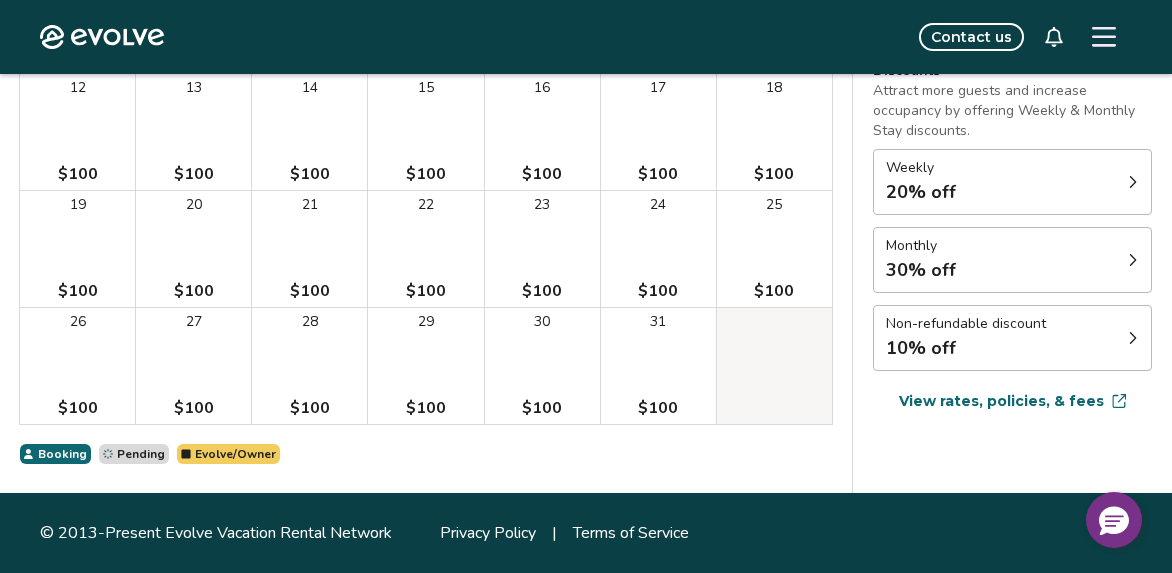 click at bounding box center [1133, 260] 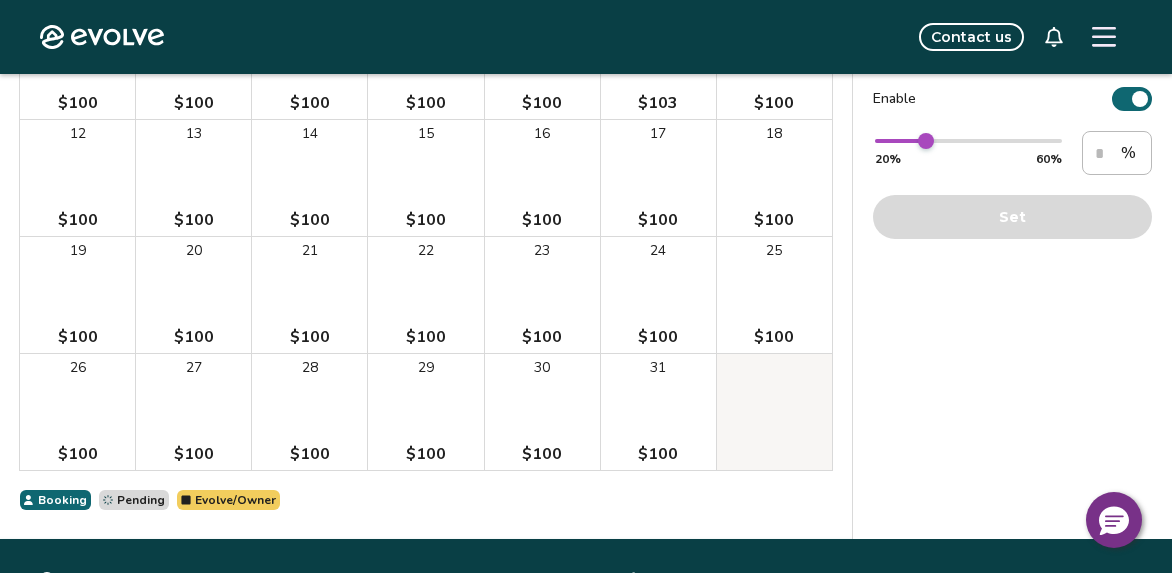 scroll, scrollTop: 392, scrollLeft: 0, axis: vertical 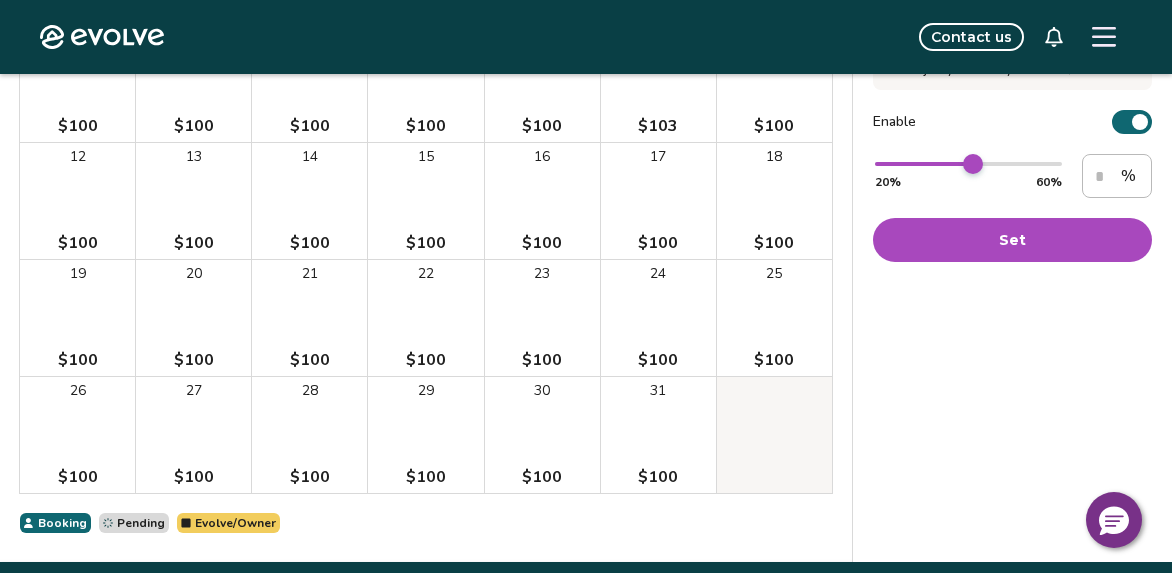 type on "**" 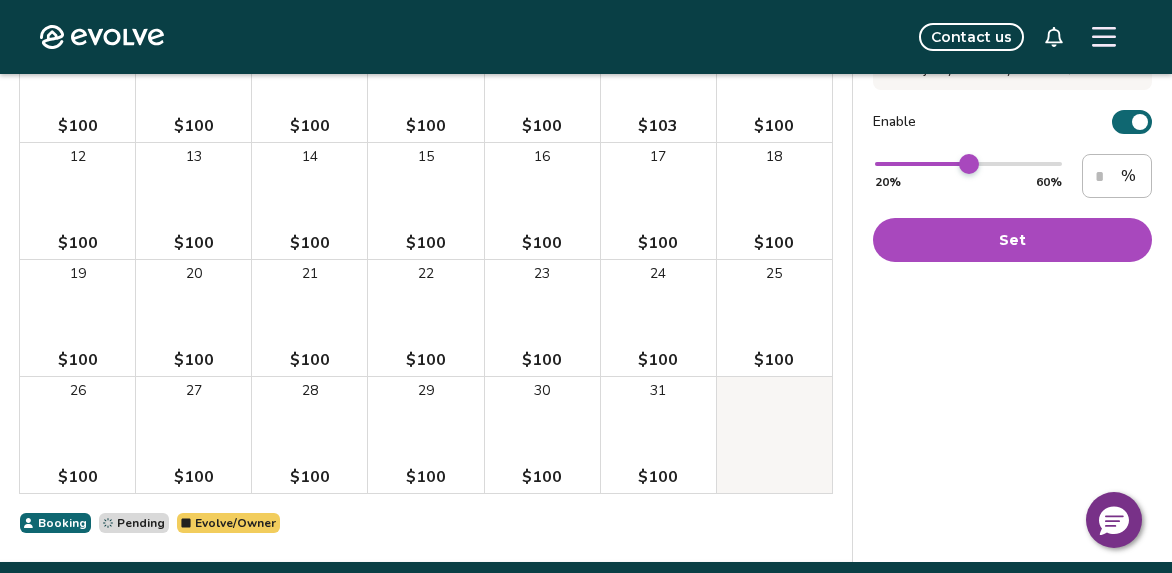 click at bounding box center (969, 164) 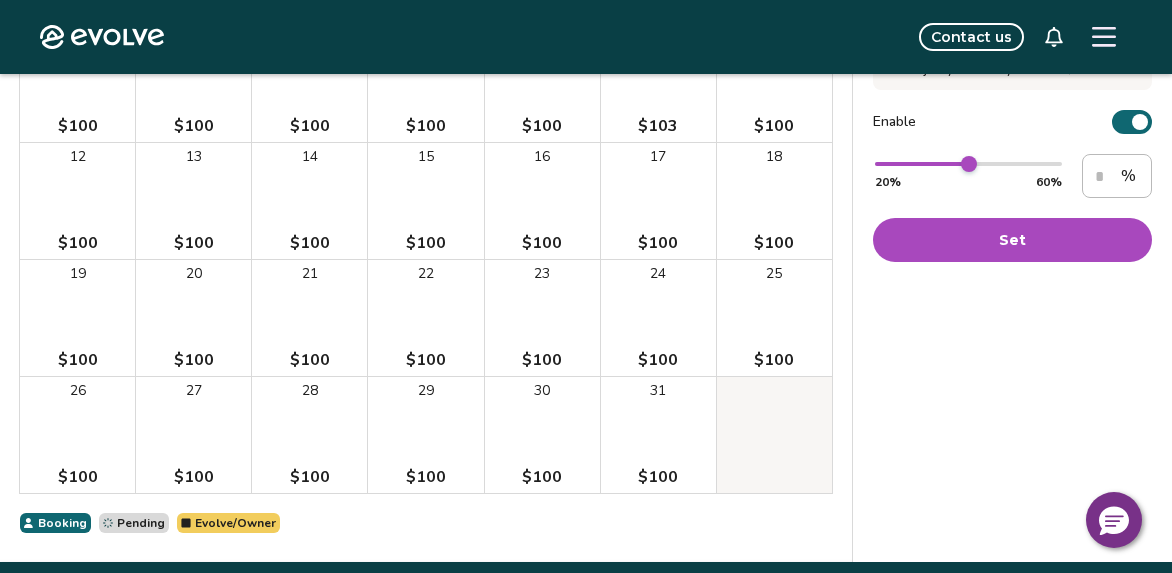 click on "Set" at bounding box center (1012, 240) 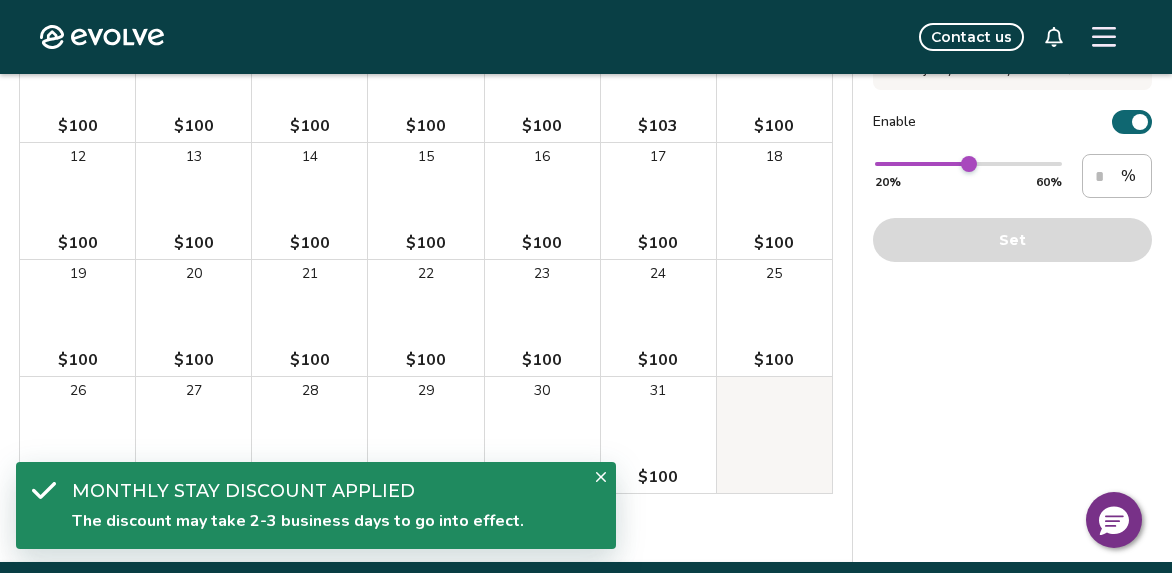 click 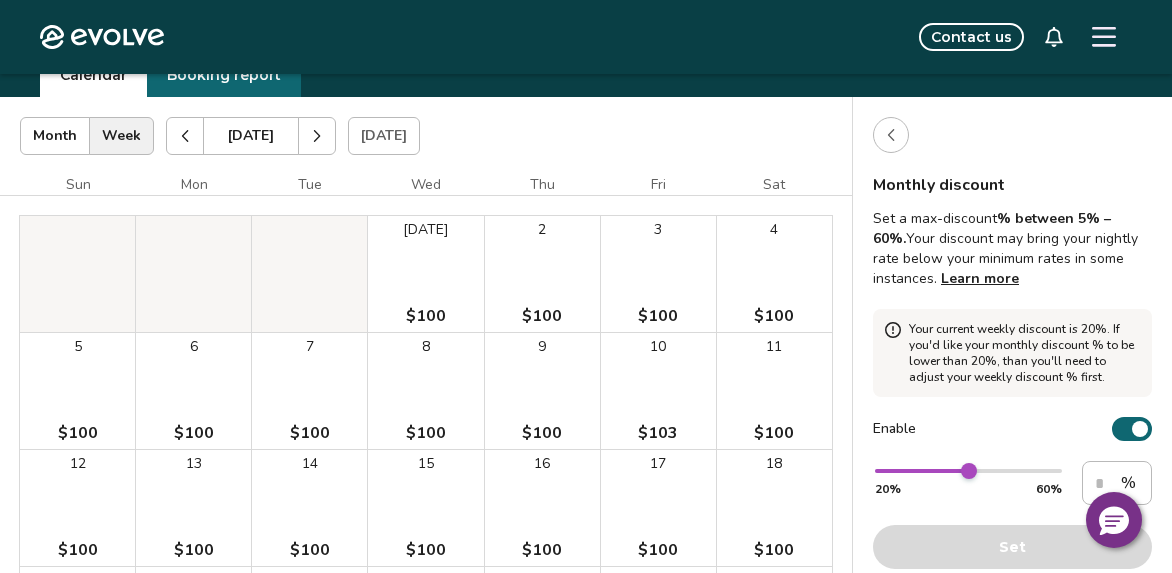 scroll, scrollTop: 0, scrollLeft: 0, axis: both 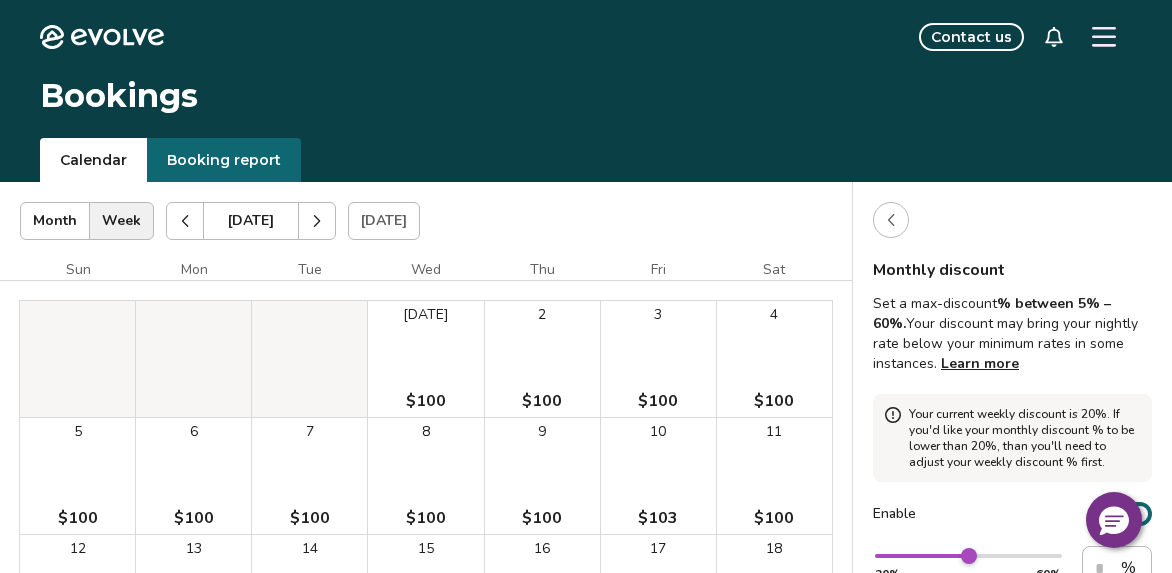 click at bounding box center (891, 220) 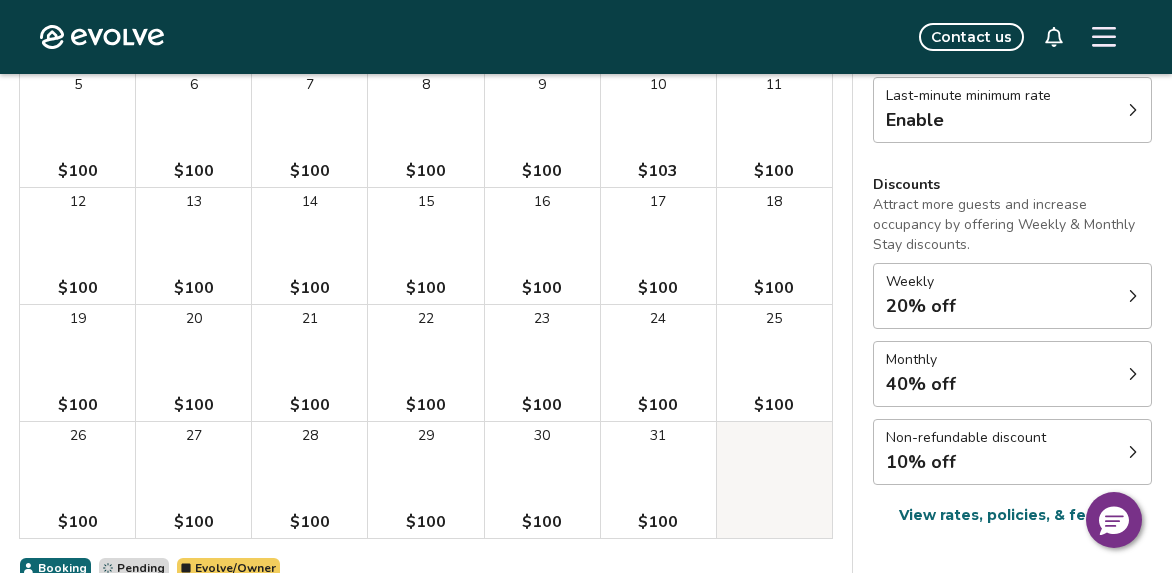 scroll, scrollTop: 460, scrollLeft: 0, axis: vertical 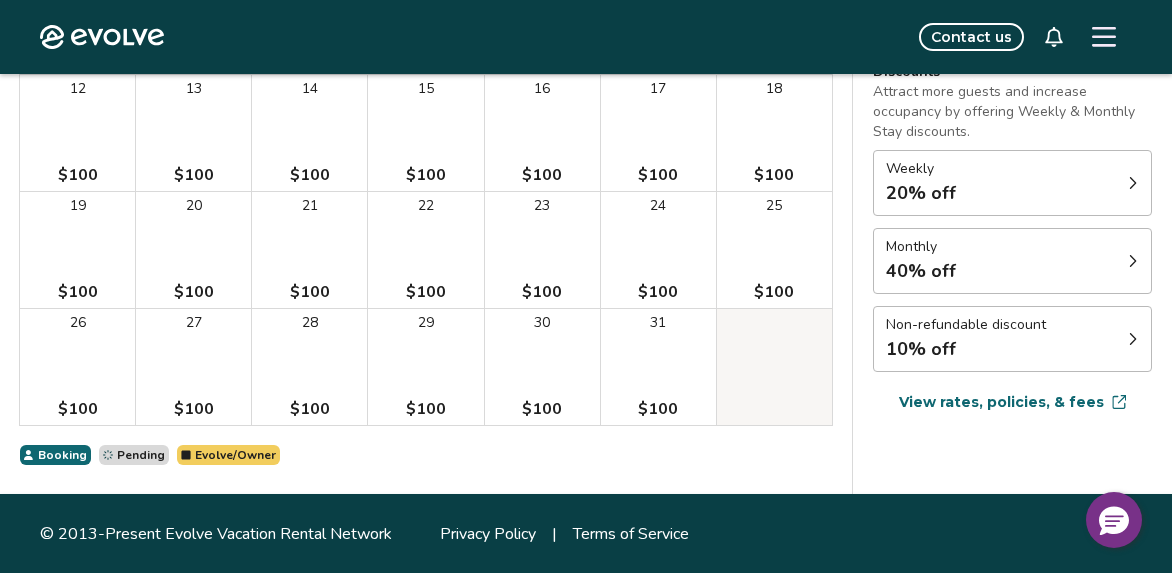 click on "10% off" at bounding box center [966, 349] 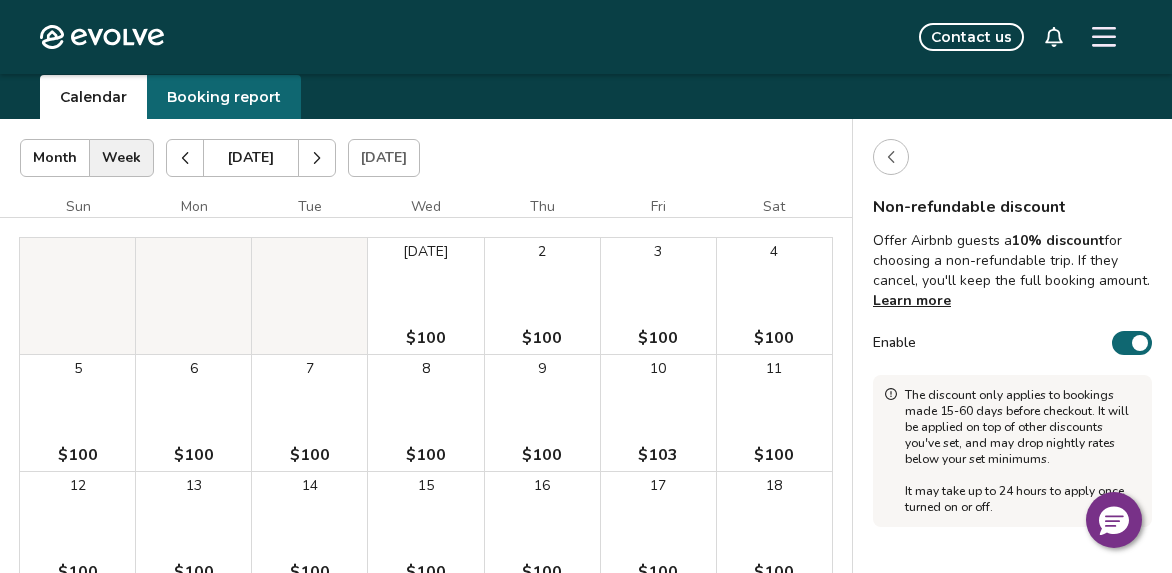 scroll, scrollTop: 0, scrollLeft: 0, axis: both 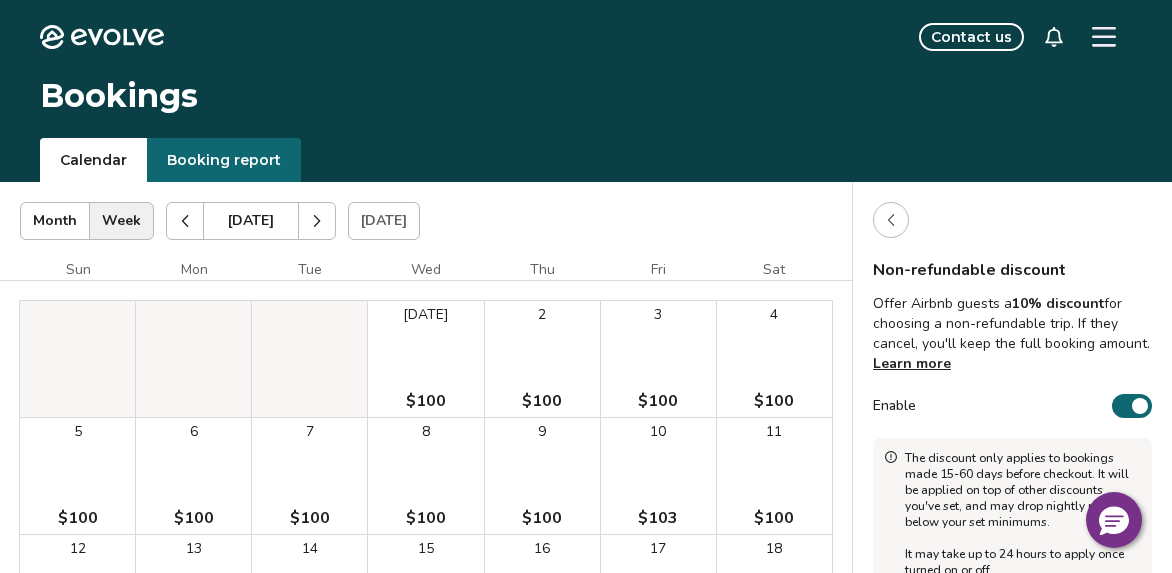 click at bounding box center [891, 220] 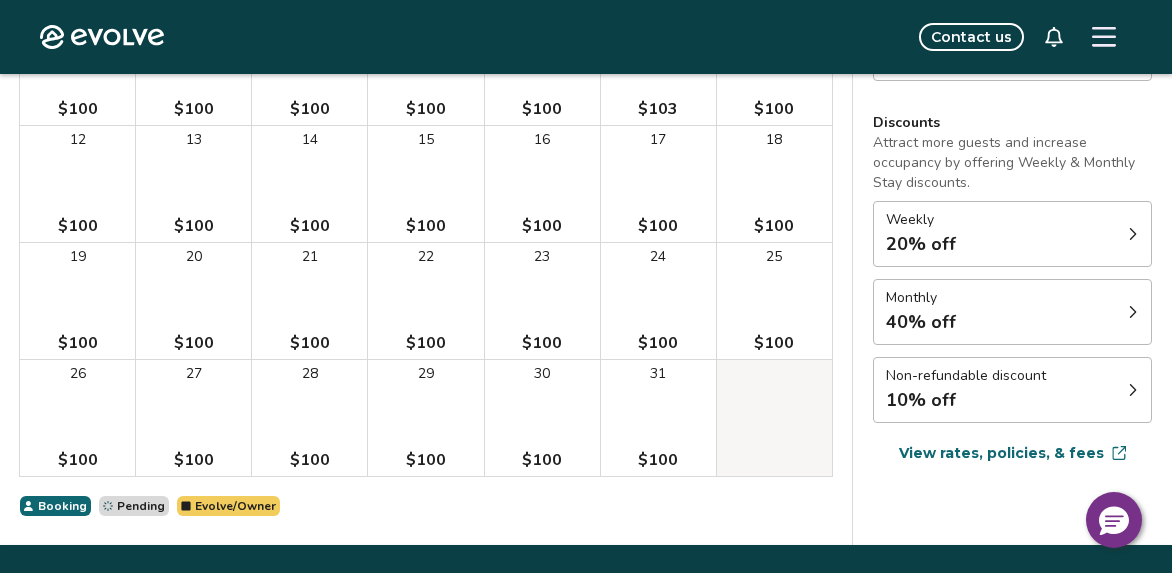 scroll, scrollTop: 461, scrollLeft: 0, axis: vertical 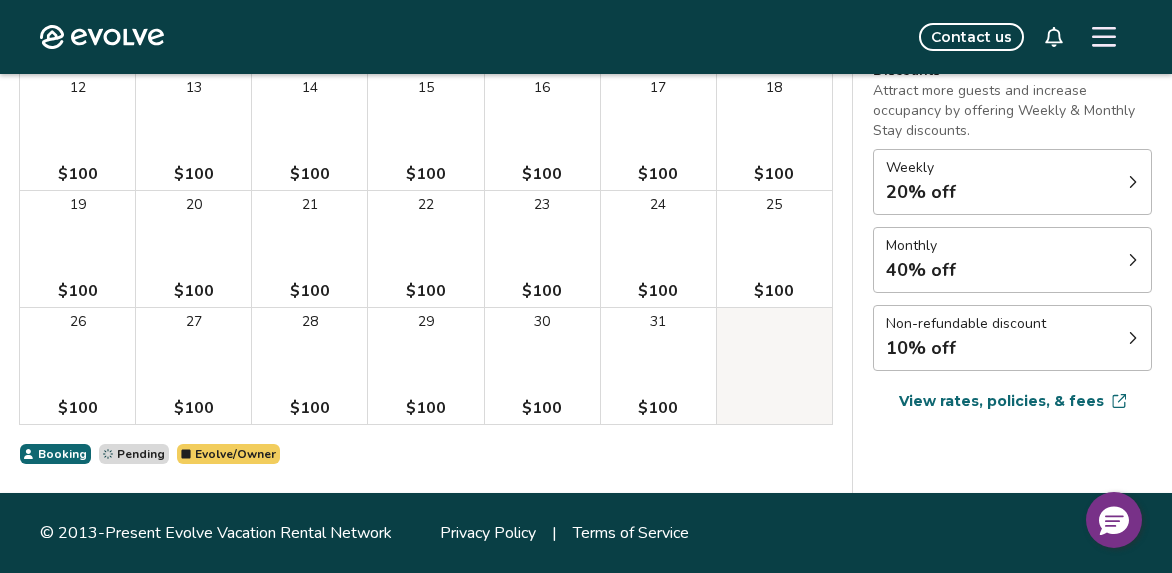 click on "View rates, policies, & fees" at bounding box center [1001, 401] 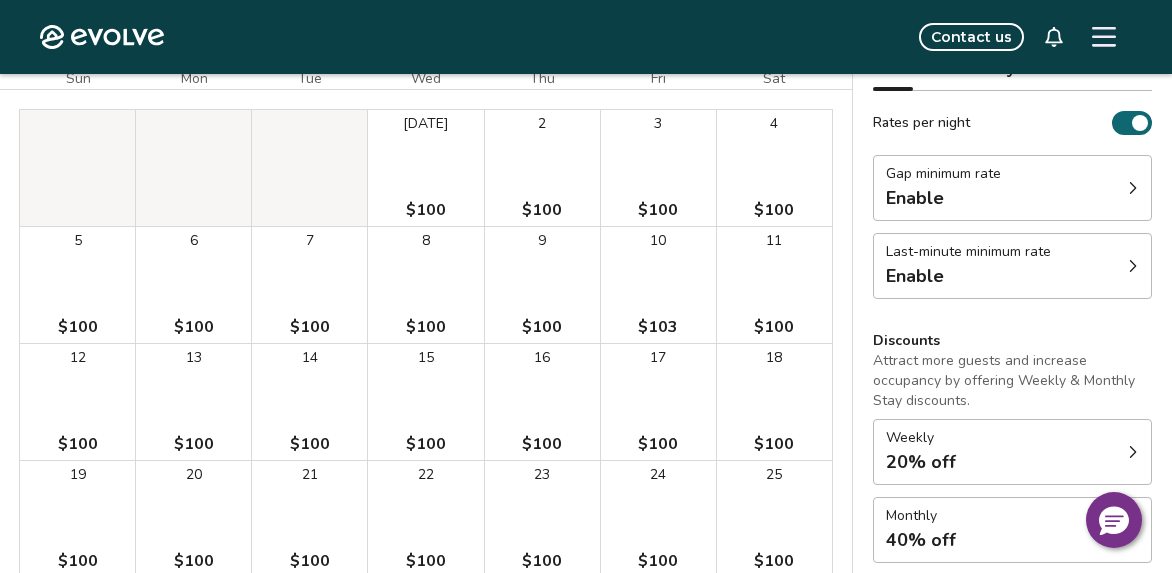 scroll, scrollTop: 125, scrollLeft: 0, axis: vertical 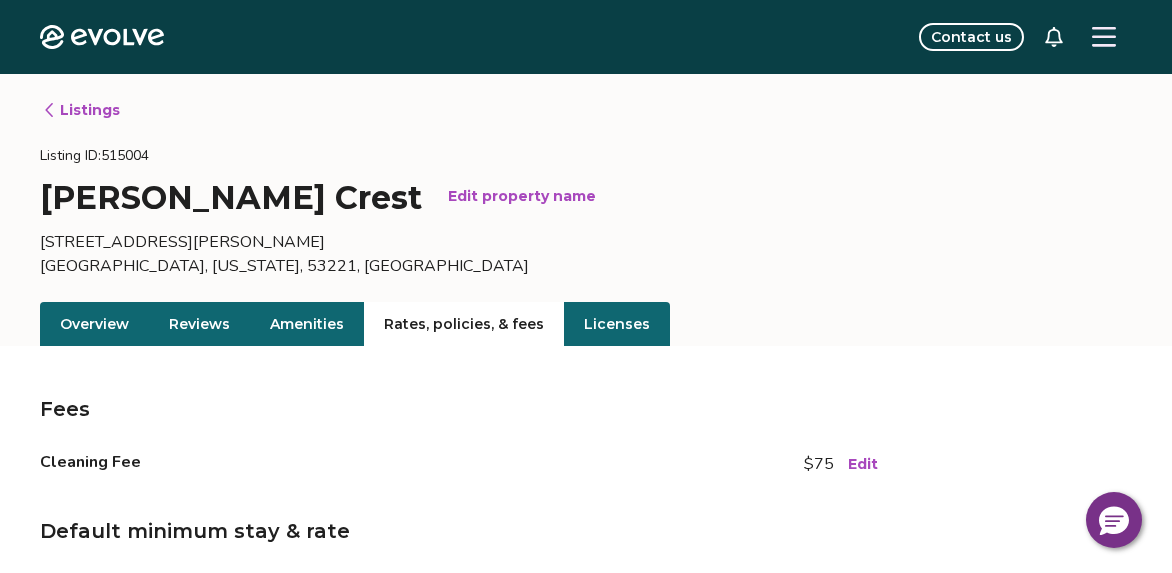 click on "Listings" at bounding box center (81, 110) 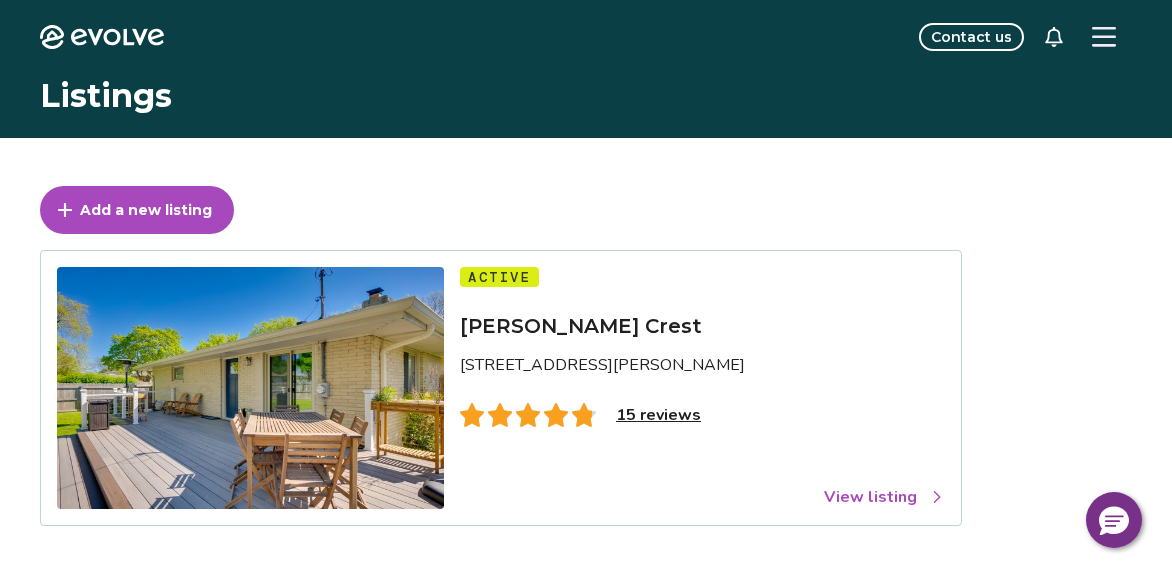 click on "15 reviews" at bounding box center (658, 415) 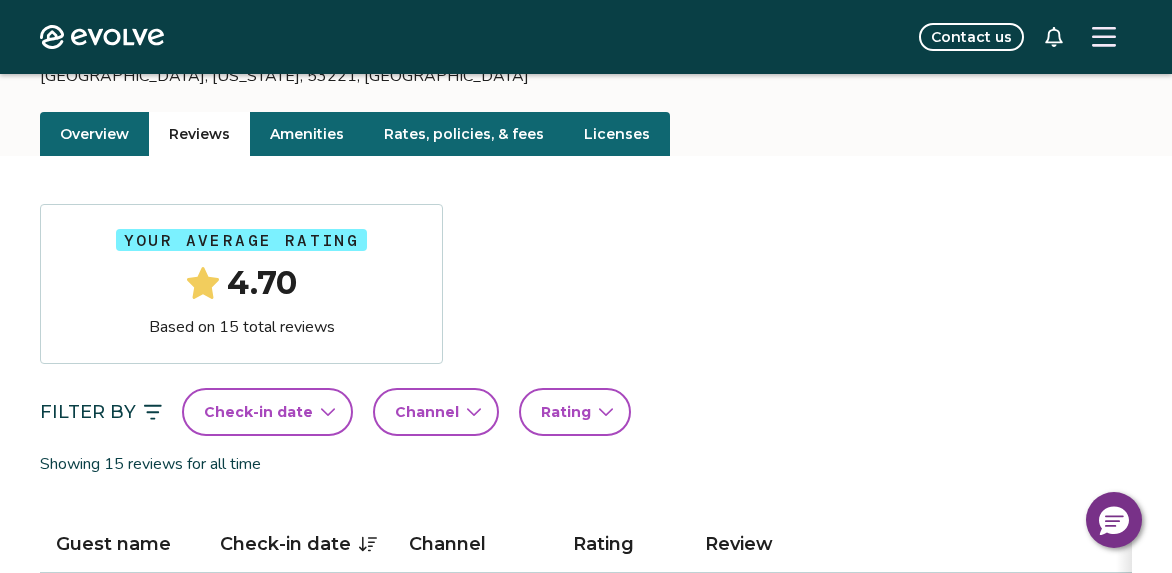 scroll, scrollTop: 0, scrollLeft: 0, axis: both 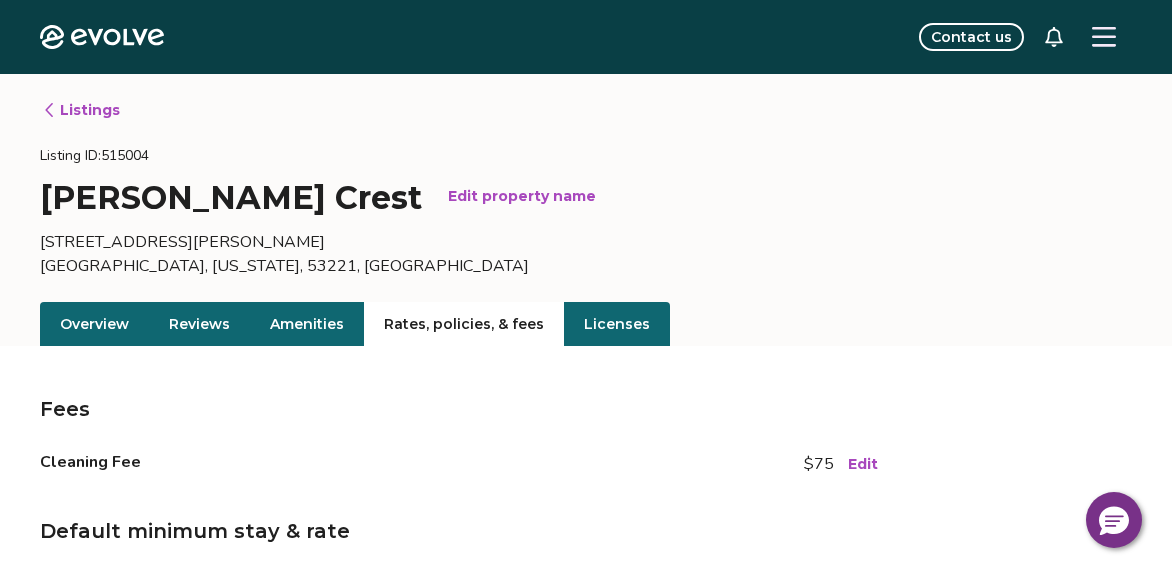 click on "Rates, policies, & fees" at bounding box center [464, 324] 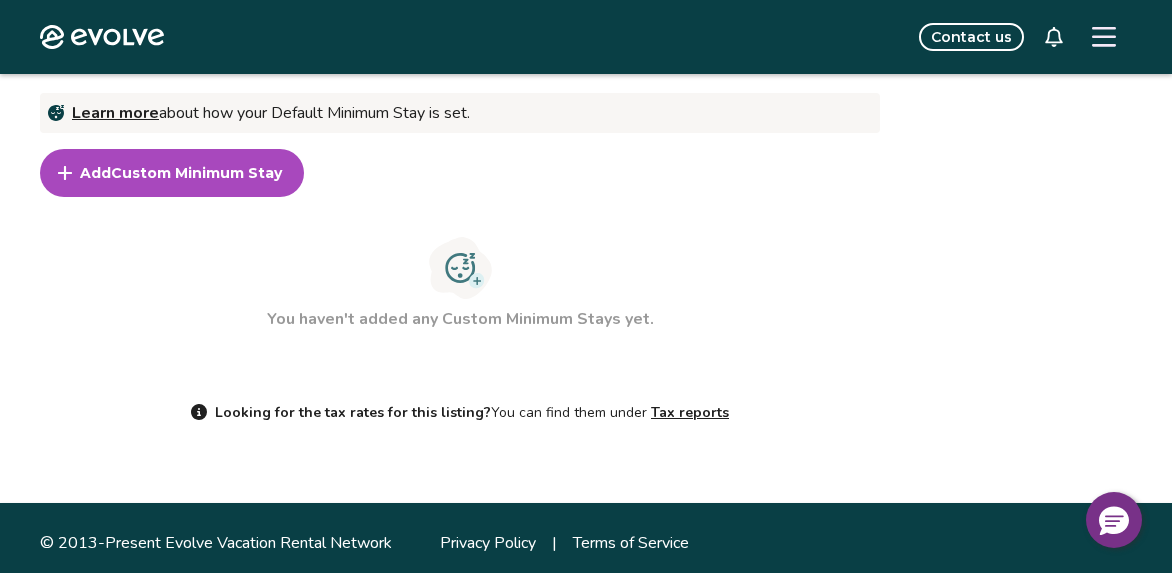 scroll, scrollTop: 1170, scrollLeft: 0, axis: vertical 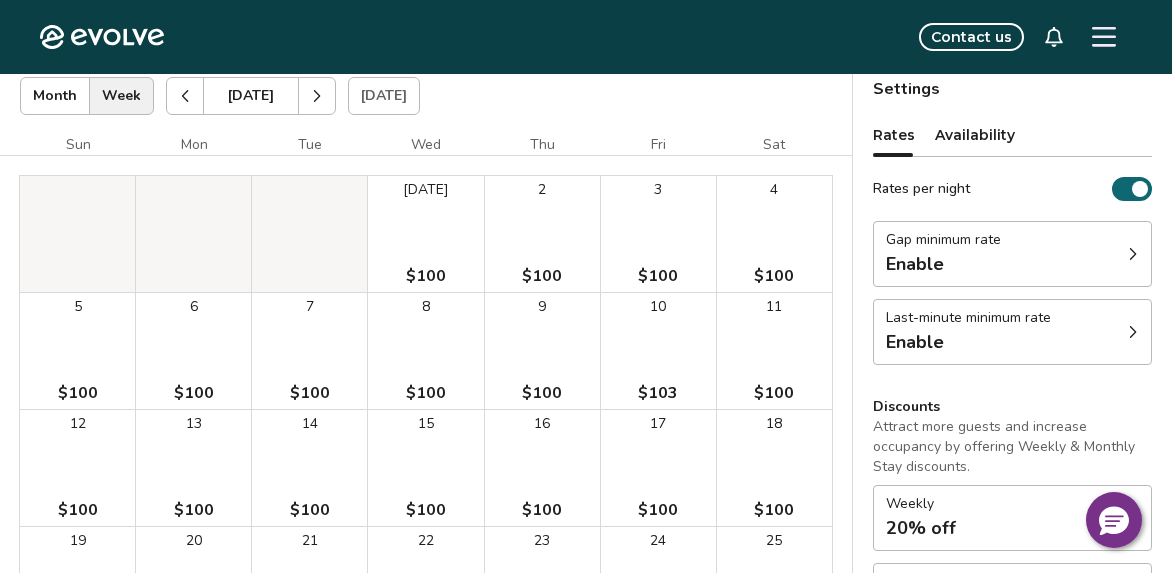 click on "Gap minimum rate Enable" at bounding box center [1012, 254] 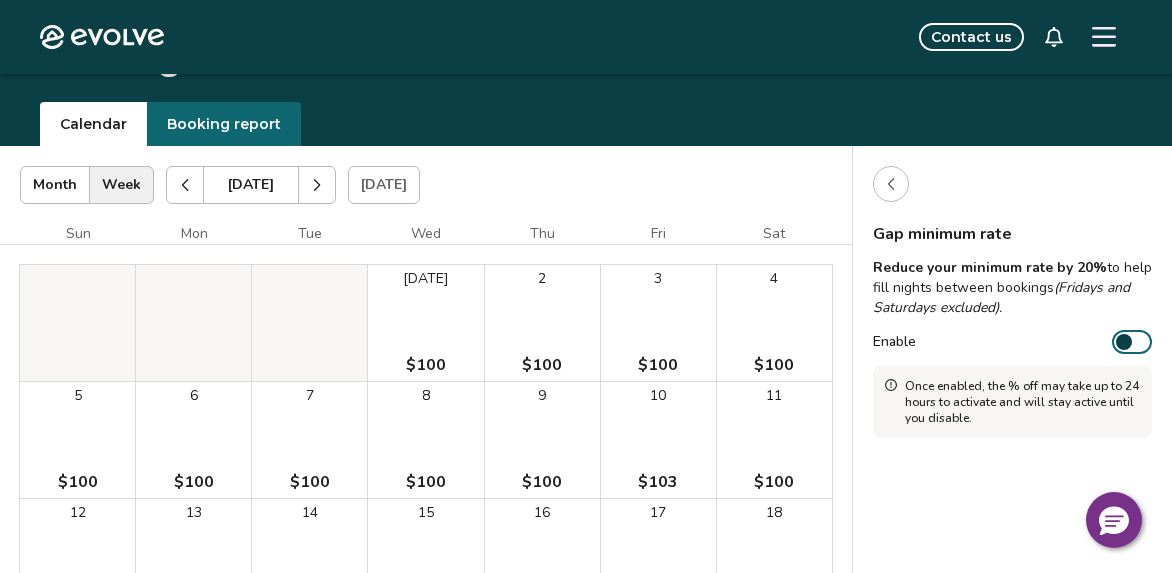 scroll, scrollTop: 89, scrollLeft: 0, axis: vertical 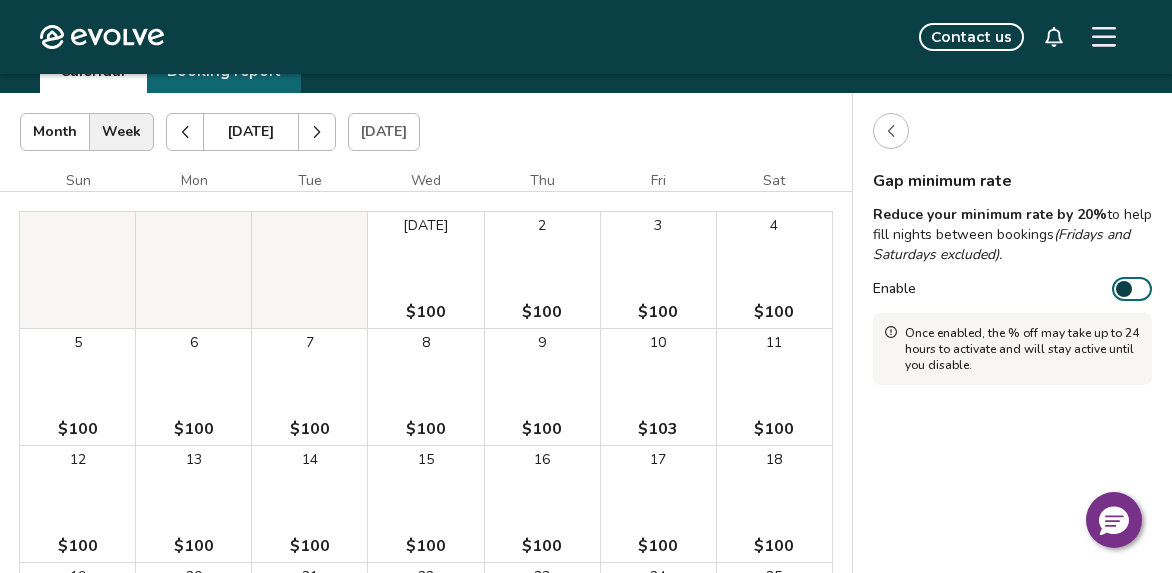 click on "Enable" at bounding box center [1132, 289] 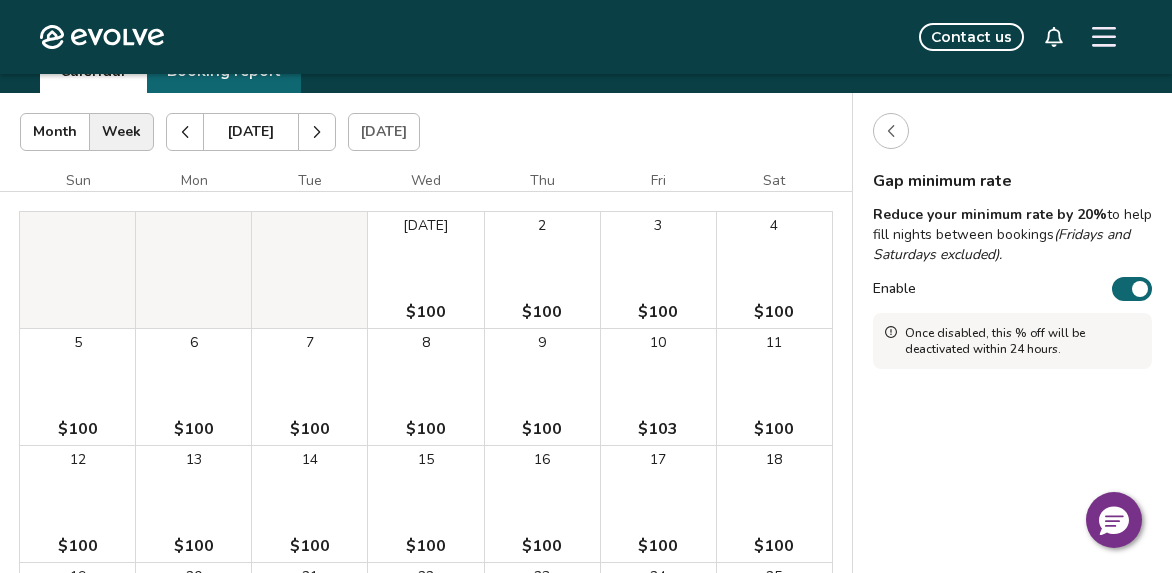 click 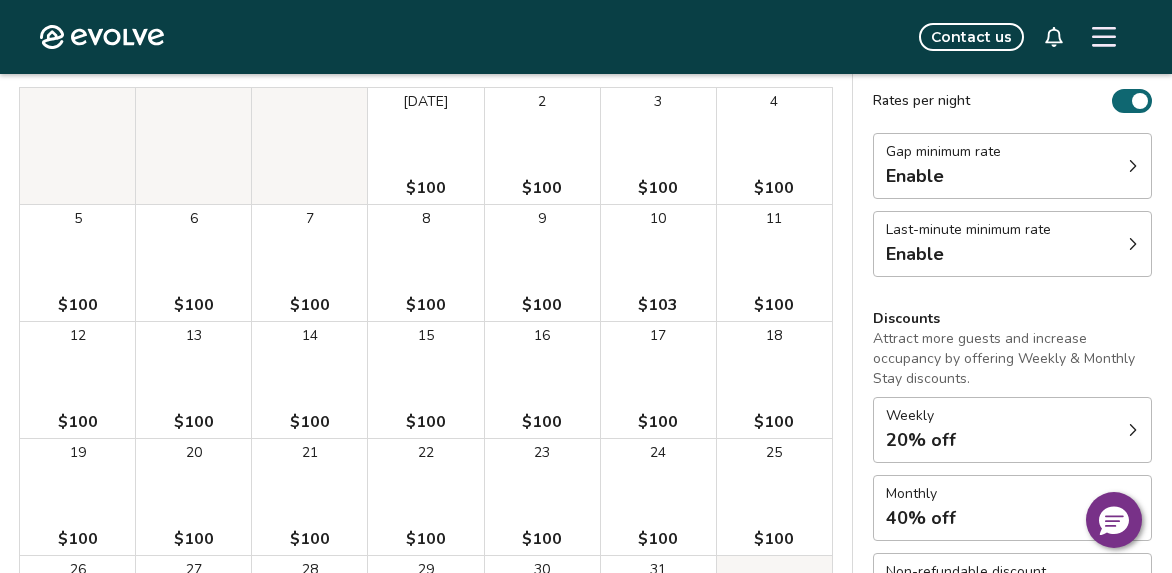 scroll, scrollTop: 178, scrollLeft: 0, axis: vertical 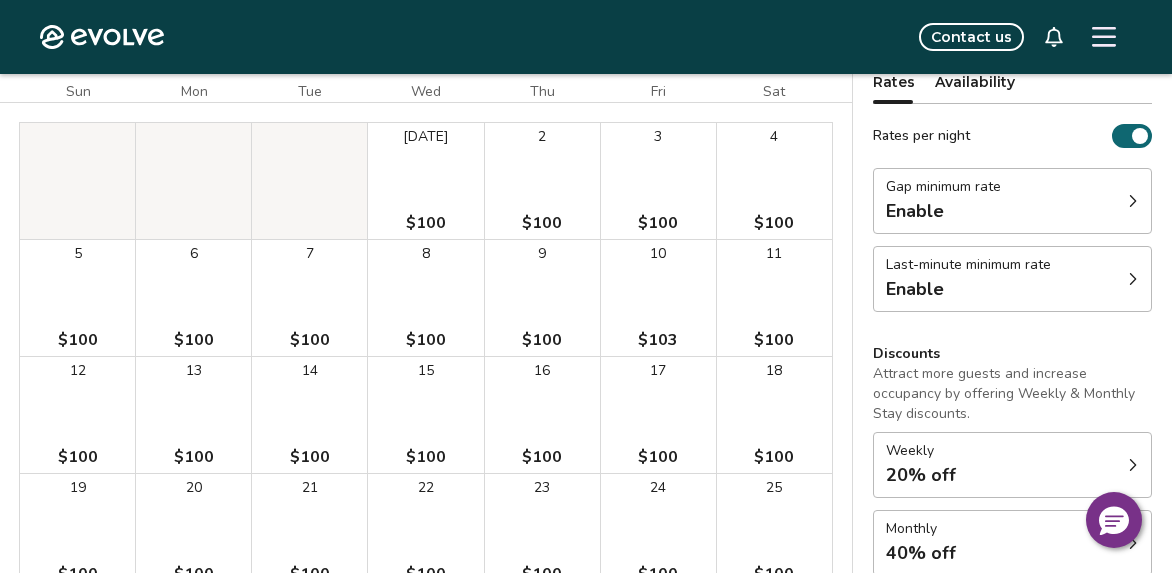 click on "Gap minimum rate Enable" at bounding box center (1012, 201) 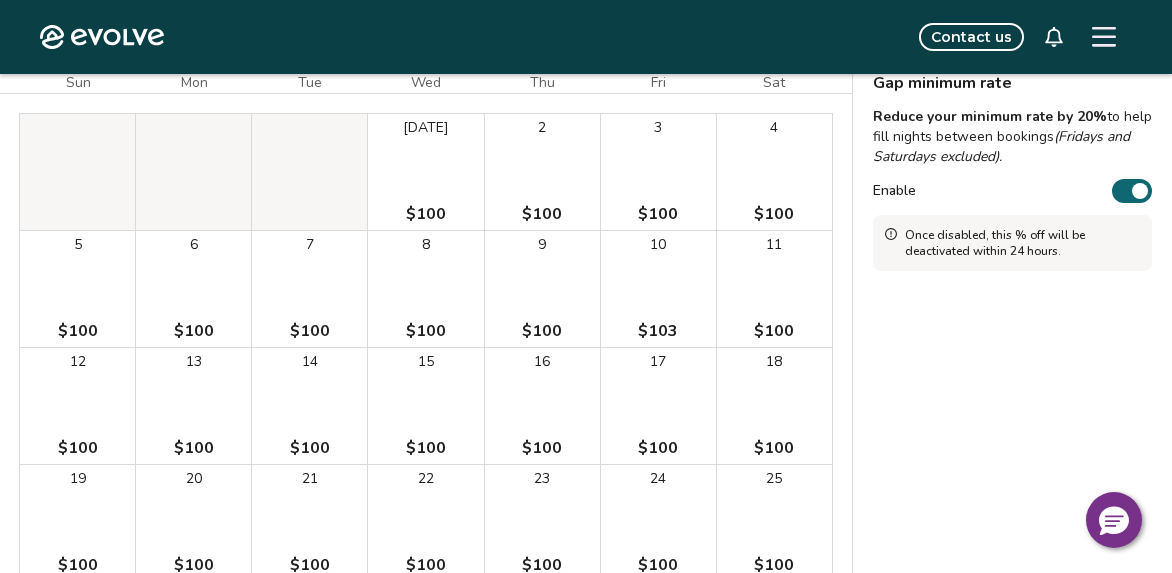 scroll, scrollTop: 58, scrollLeft: 0, axis: vertical 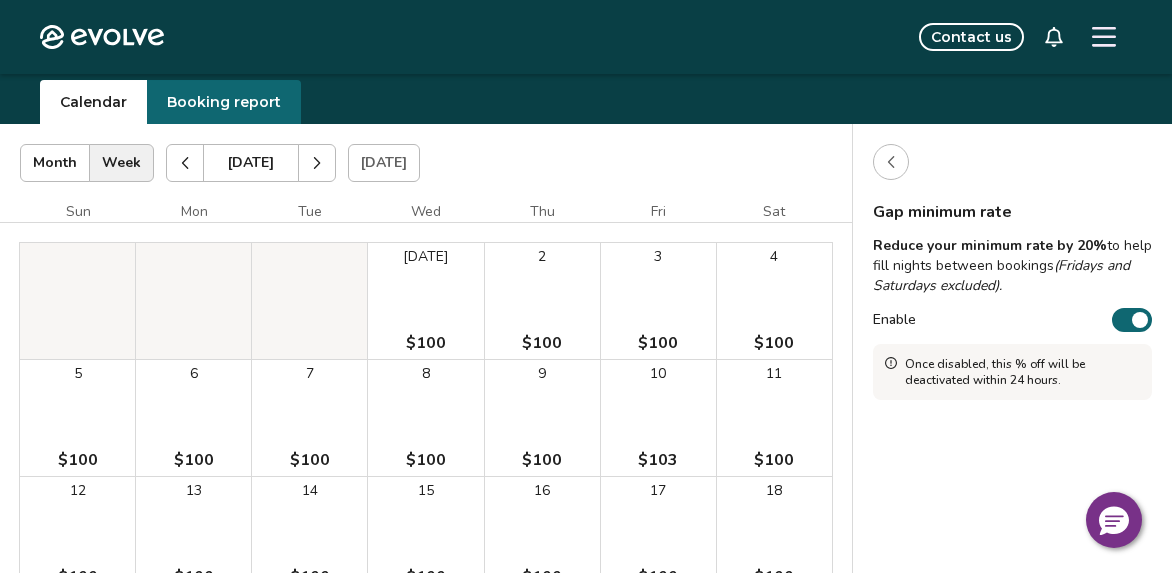 click at bounding box center (1012, 162) 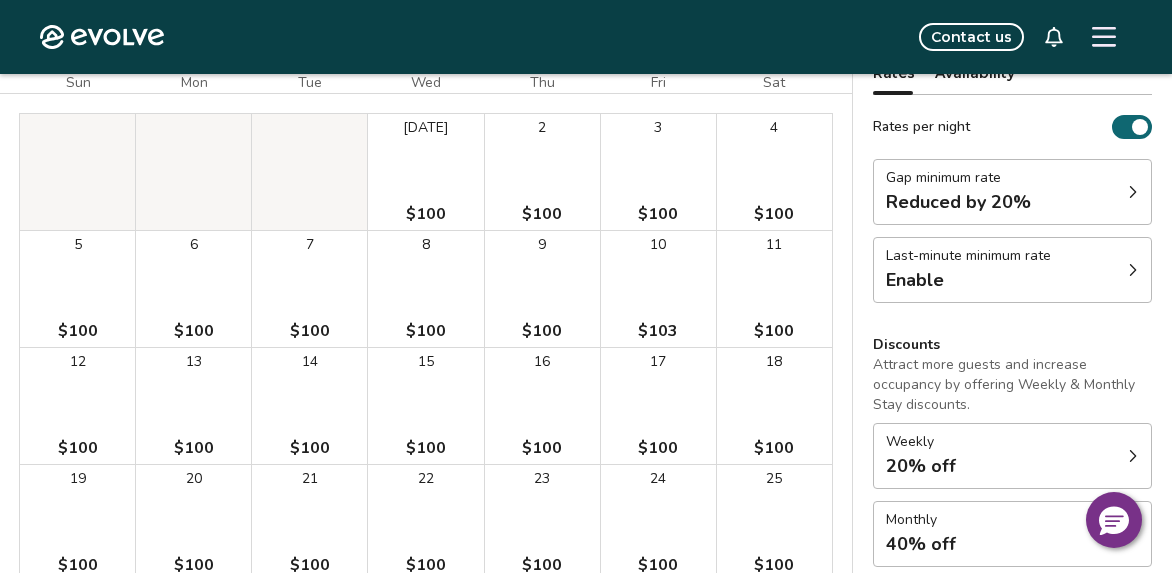 scroll, scrollTop: 191, scrollLeft: 0, axis: vertical 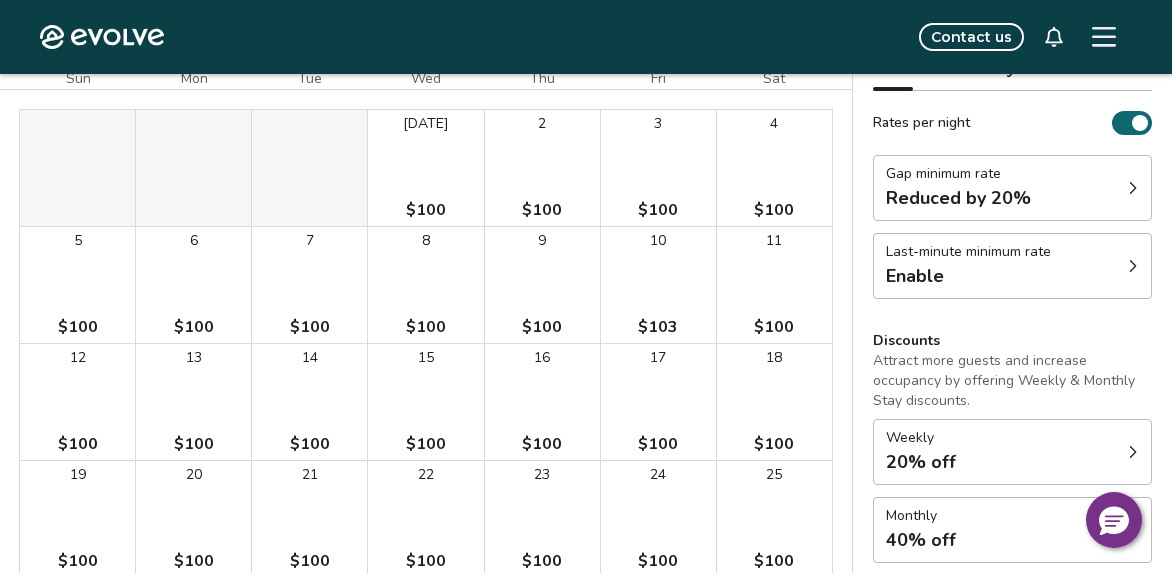 click on "Enable" at bounding box center [968, 276] 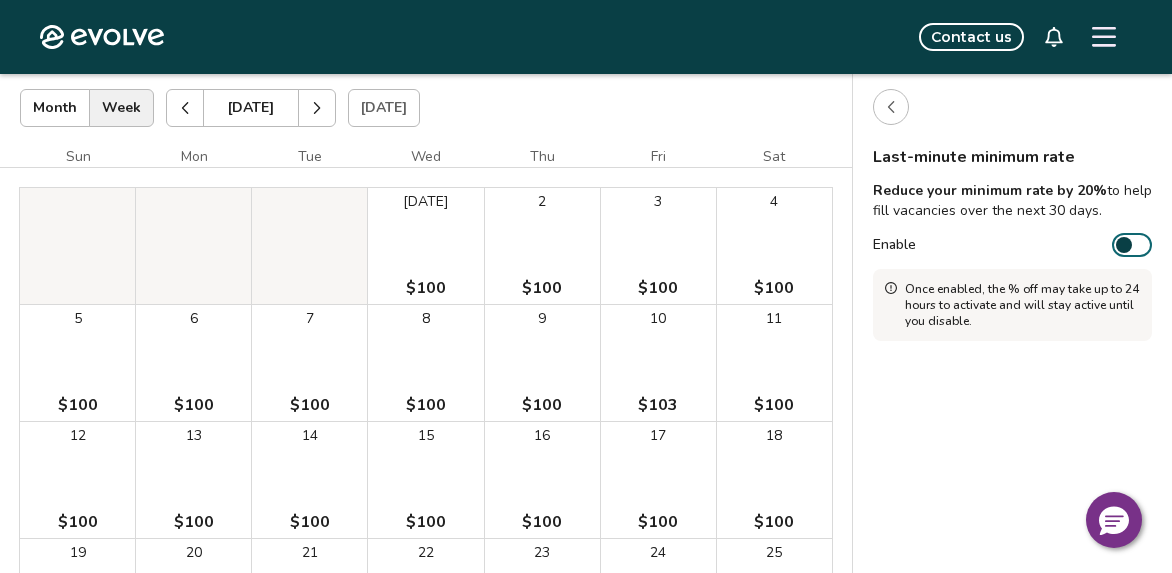 scroll, scrollTop: 115, scrollLeft: 0, axis: vertical 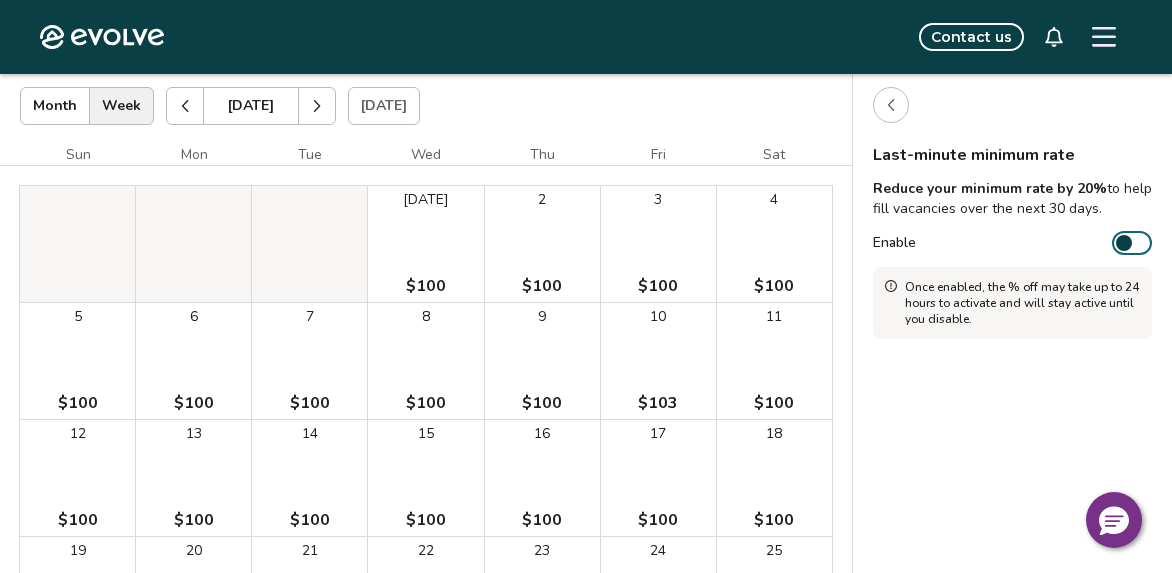 click 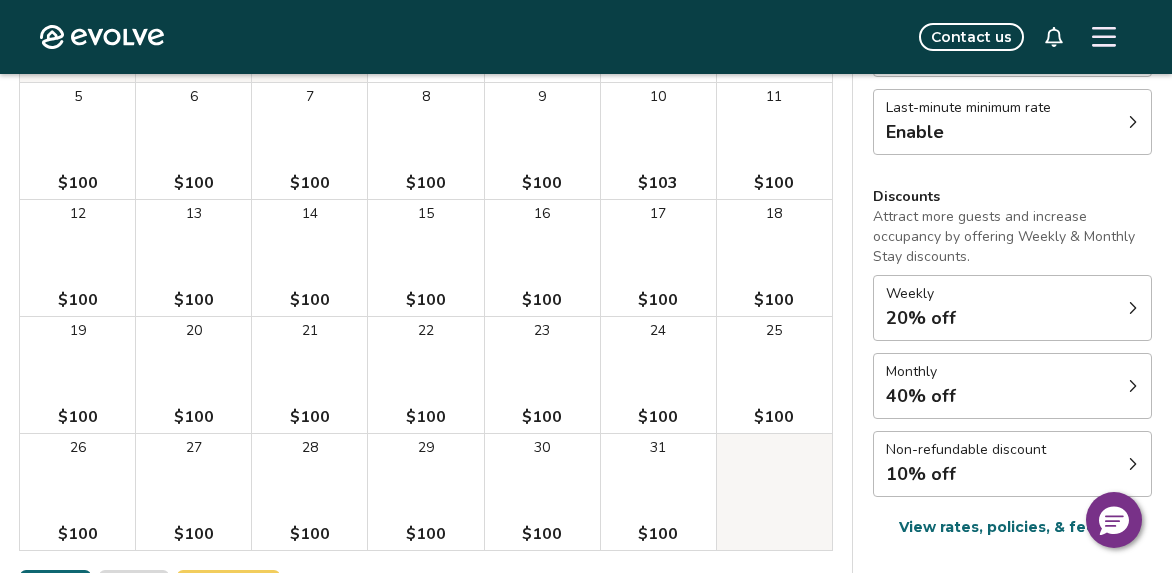 scroll, scrollTop: 337, scrollLeft: 0, axis: vertical 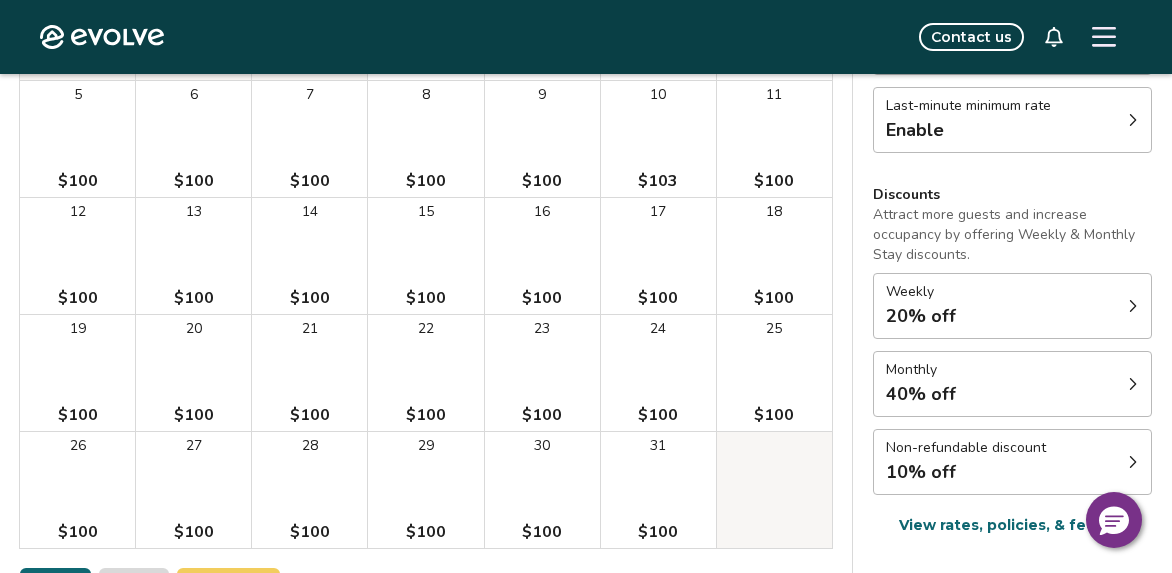 click on "Weekly 20% off" at bounding box center (1012, 306) 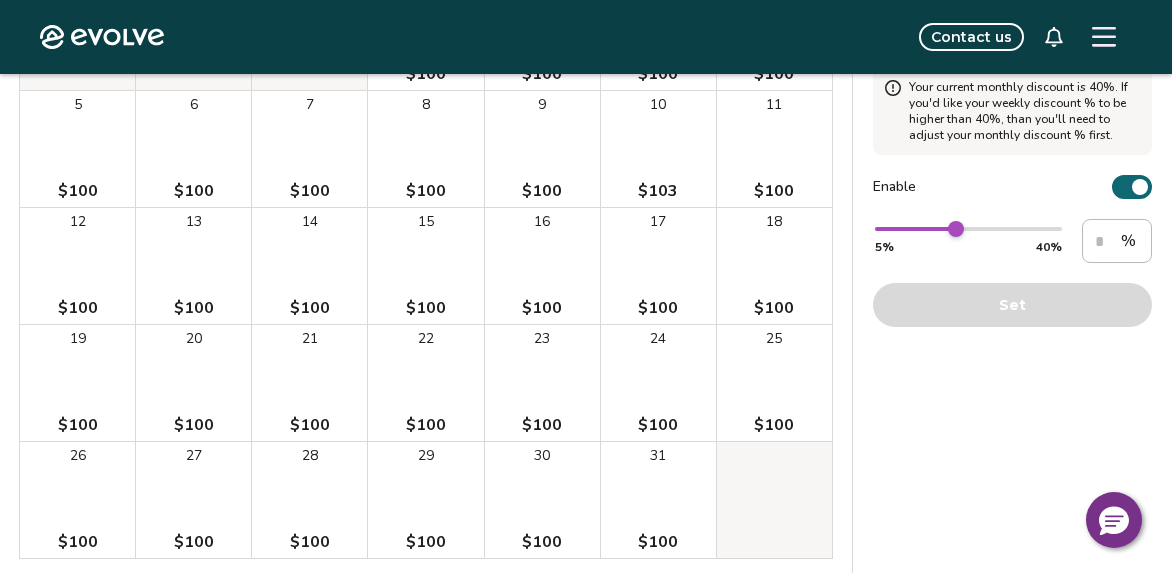 scroll, scrollTop: 324, scrollLeft: 0, axis: vertical 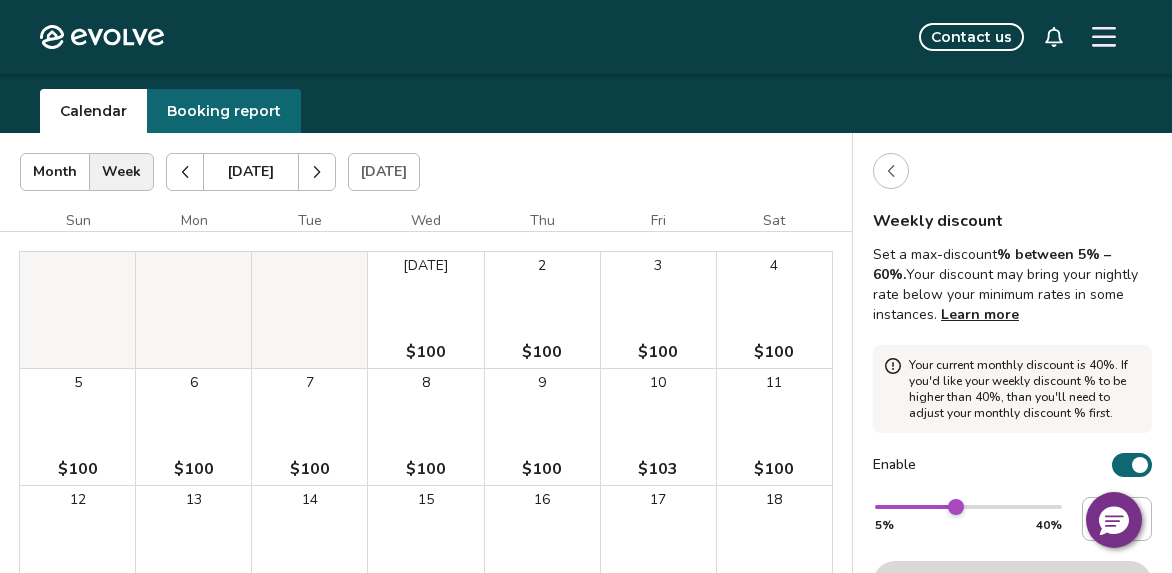 click at bounding box center (891, 171) 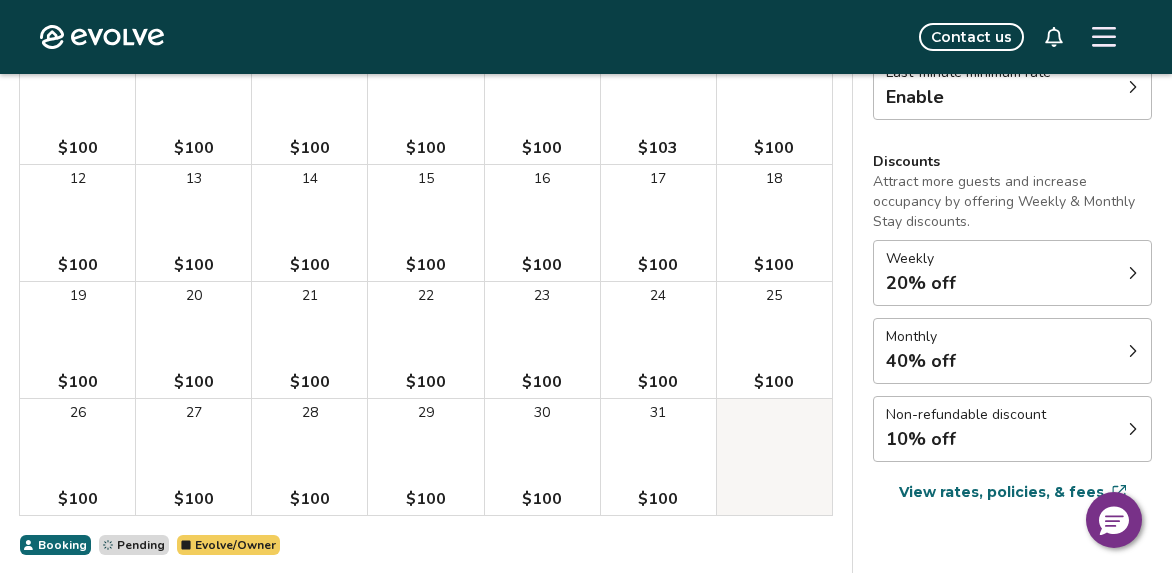 scroll, scrollTop: 229, scrollLeft: 0, axis: vertical 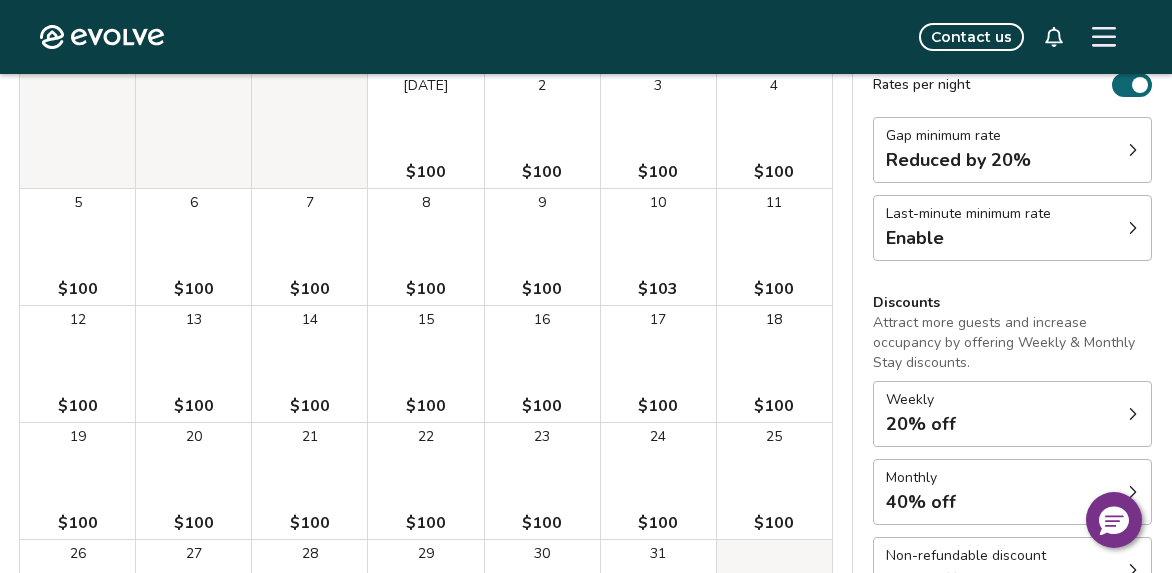 click on "Enable" at bounding box center [968, 238] 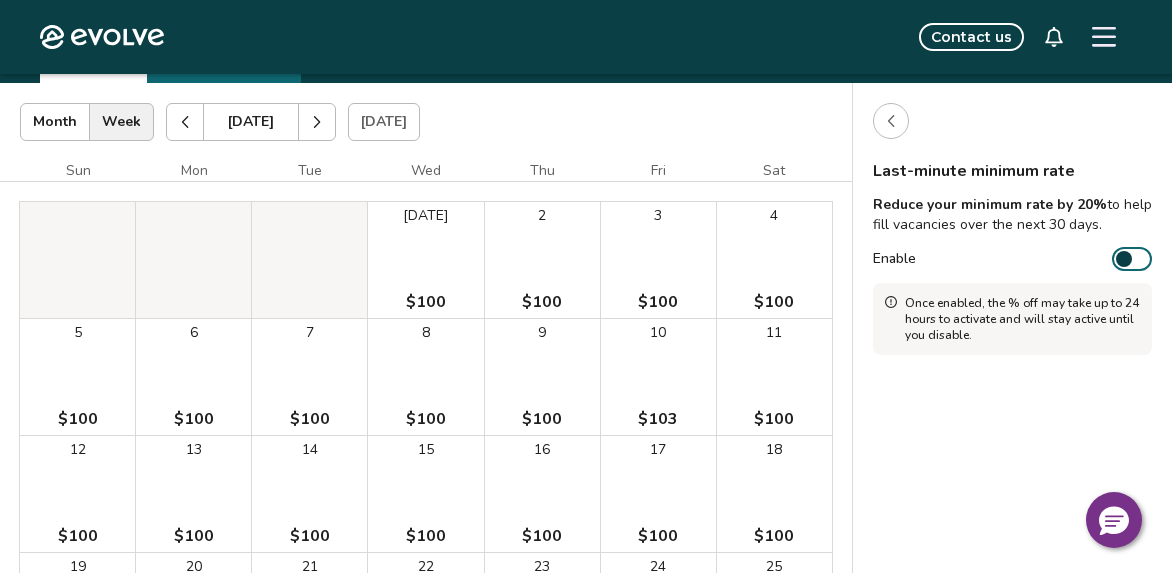 scroll, scrollTop: 98, scrollLeft: 0, axis: vertical 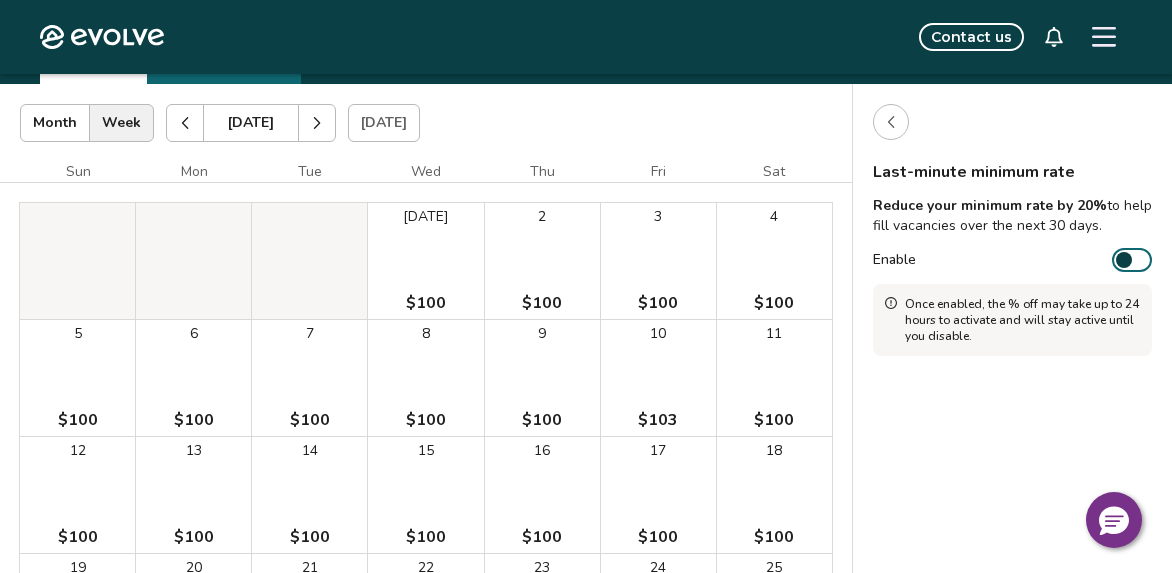 click on "Last-minute minimum rate Reduce your minimum rate by 20%  to help fill vacancies over the next 30 days. Enable Once enabled, the % off may take up to 24 hours to activate and will stay active until you disable." at bounding box center (1012, 470) 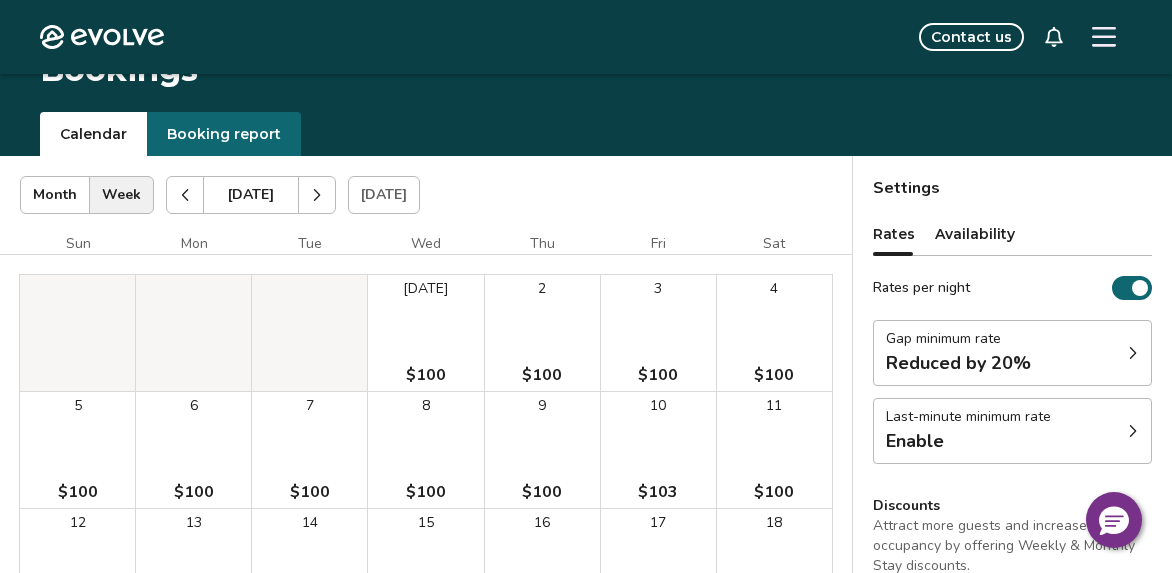 scroll, scrollTop: 19, scrollLeft: 0, axis: vertical 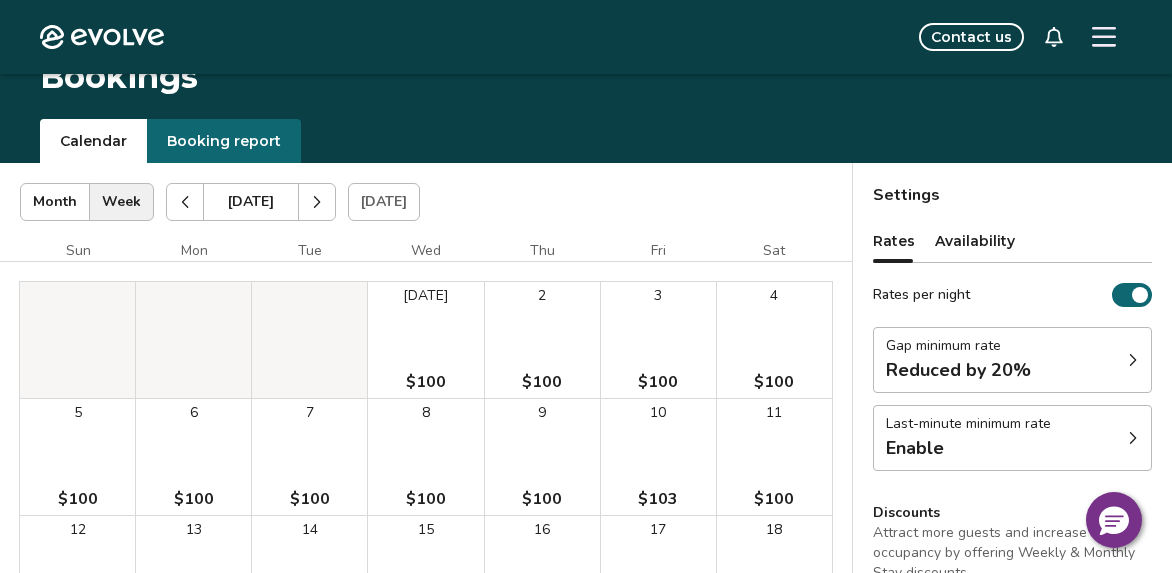 click 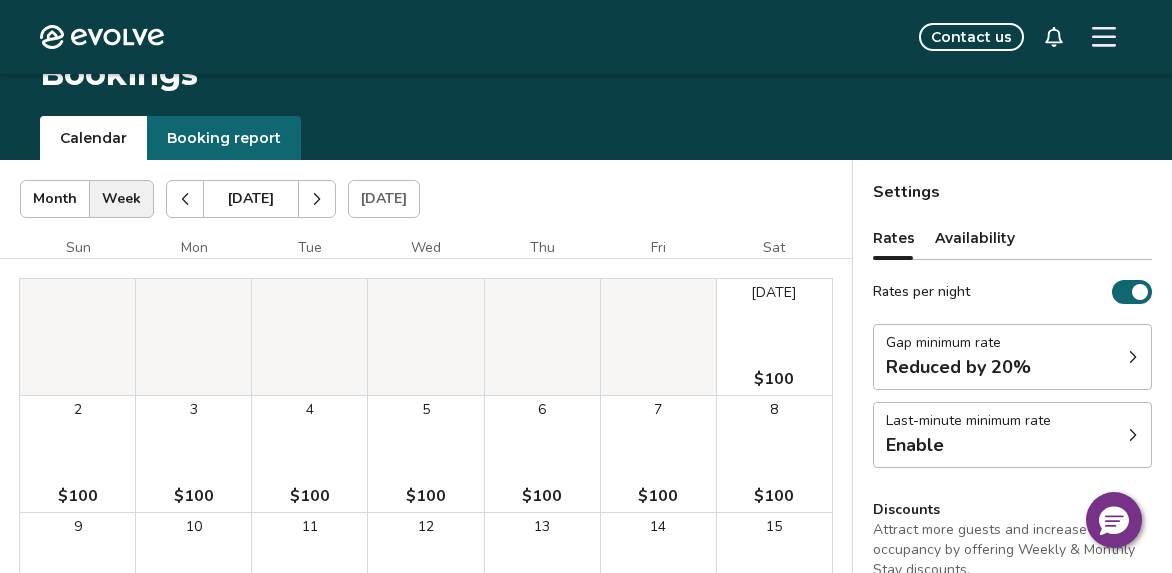 scroll, scrollTop: 0, scrollLeft: 0, axis: both 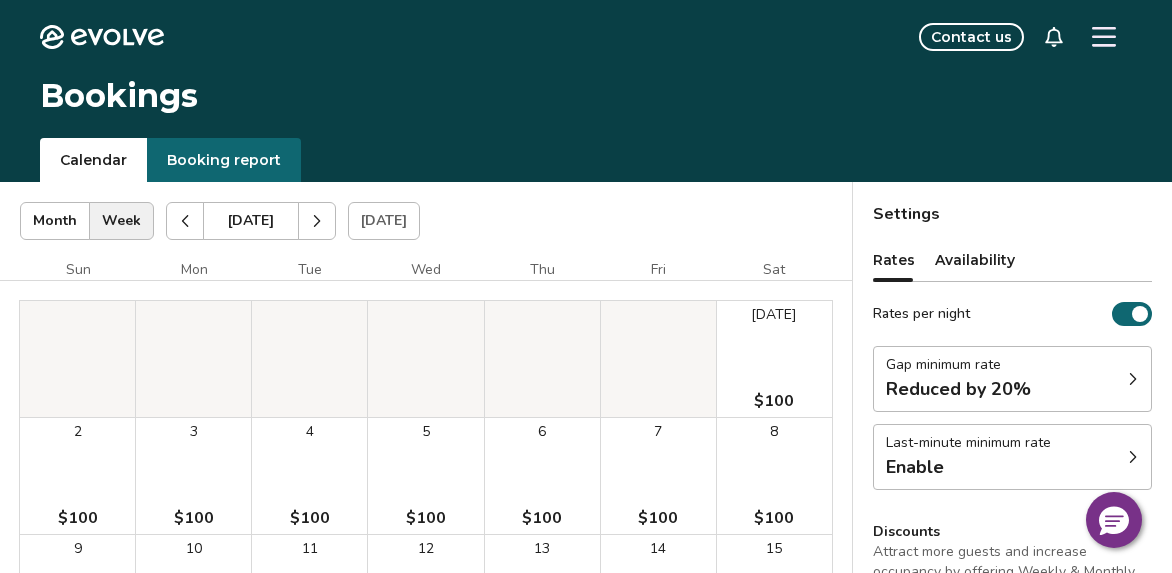 click 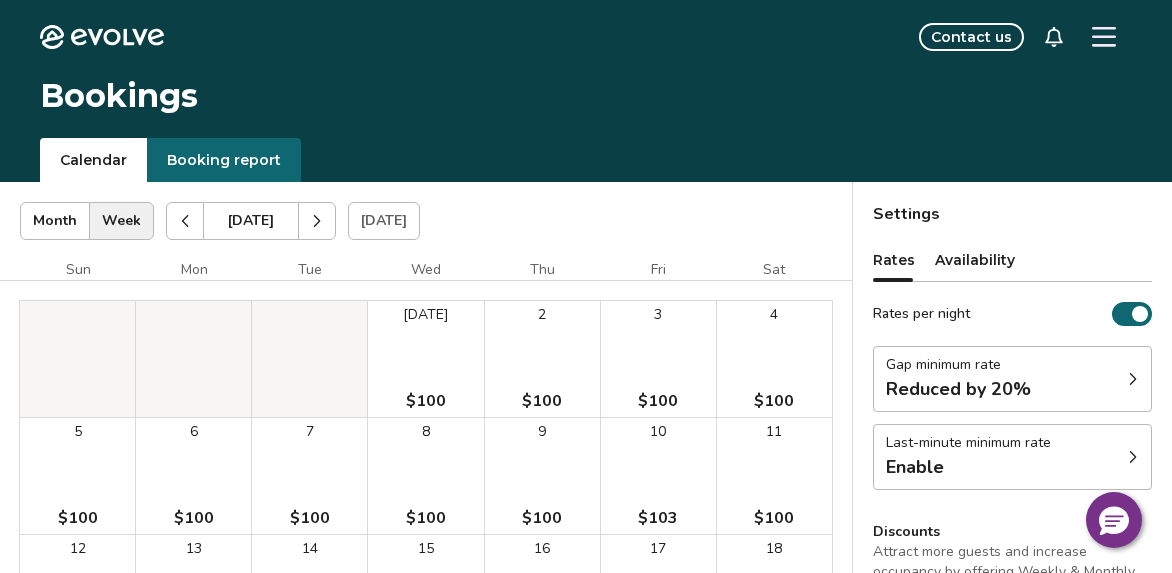 click 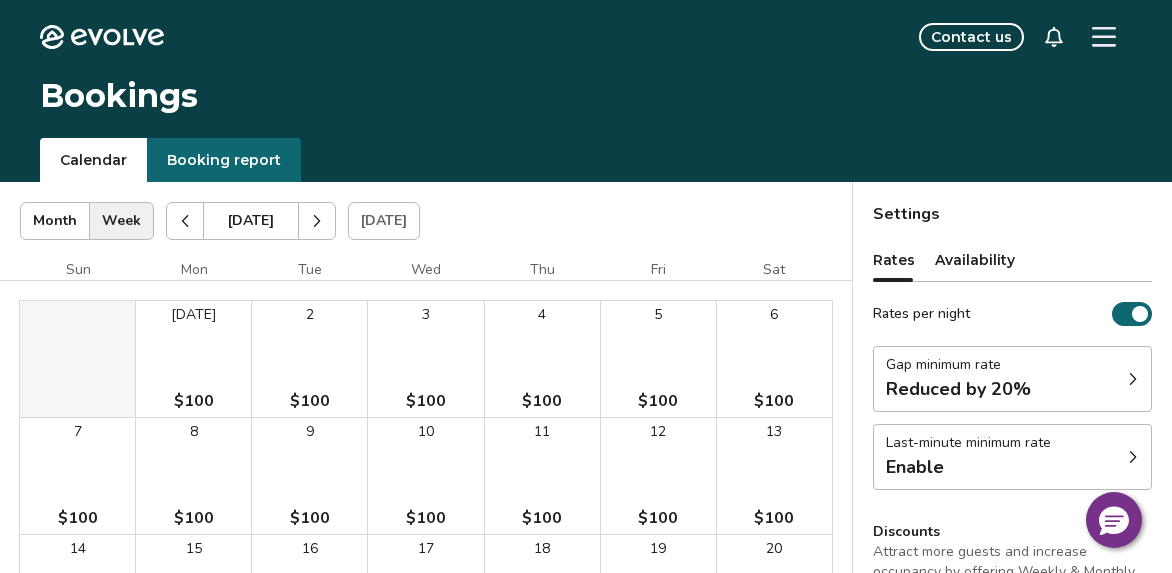 click 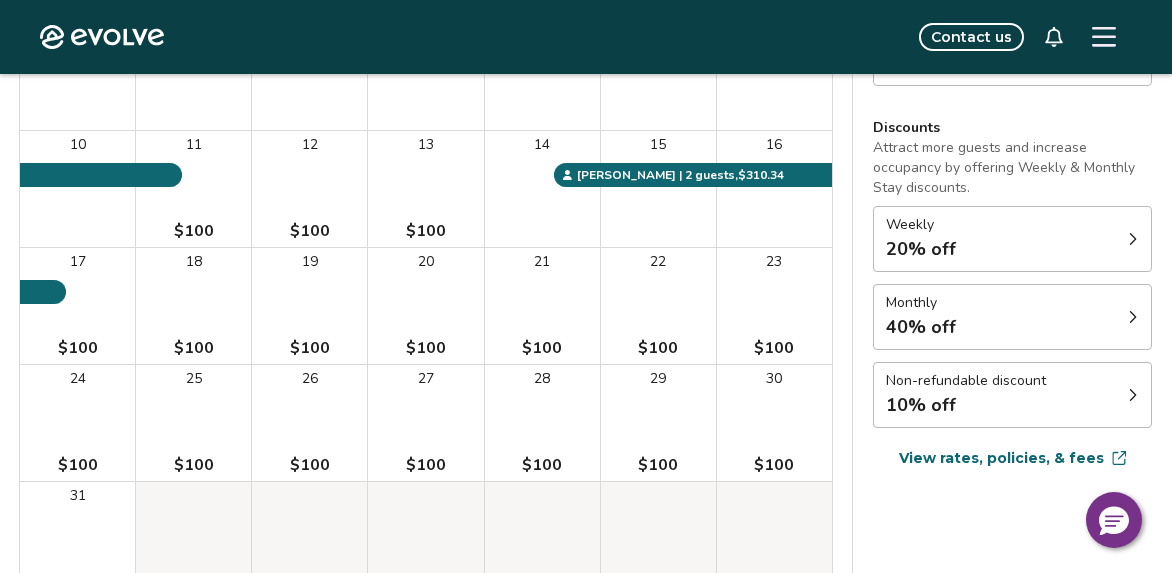 scroll, scrollTop: 357, scrollLeft: 0, axis: vertical 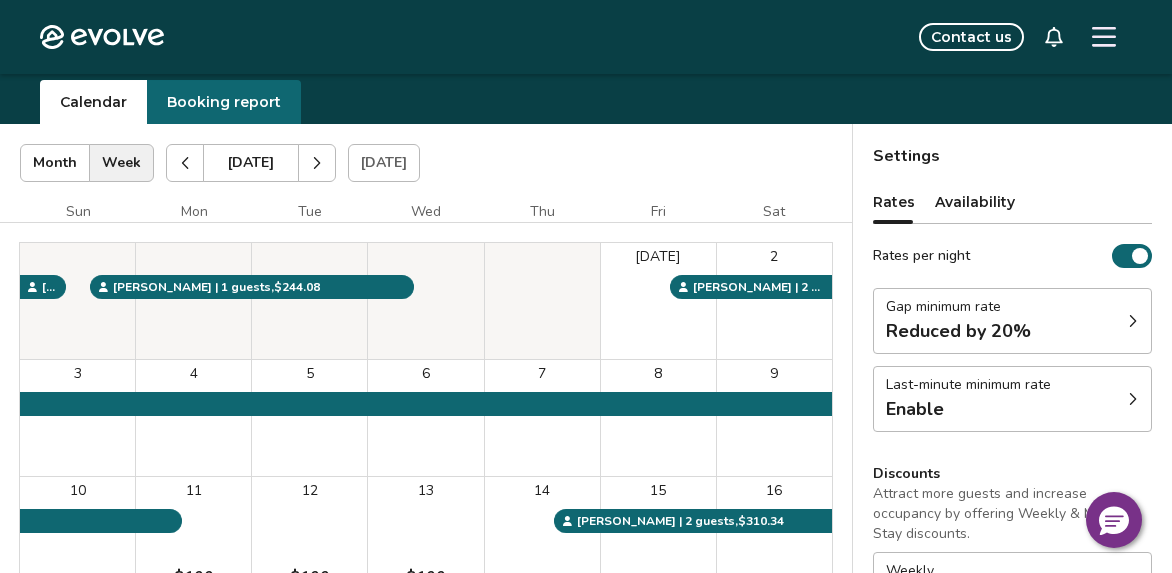 click at bounding box center (185, 163) 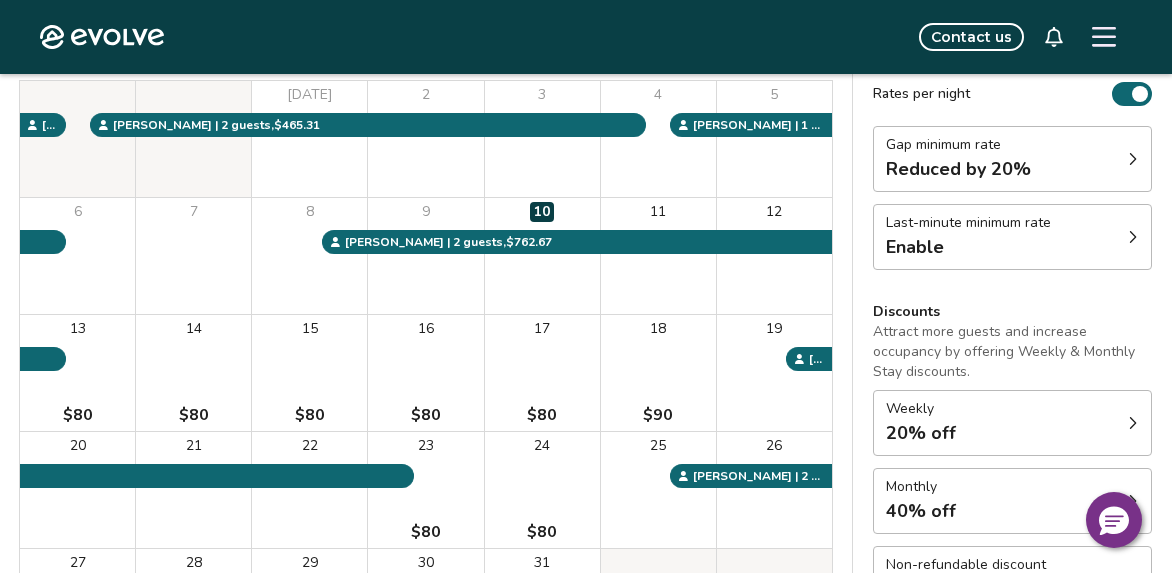 scroll, scrollTop: 202, scrollLeft: 0, axis: vertical 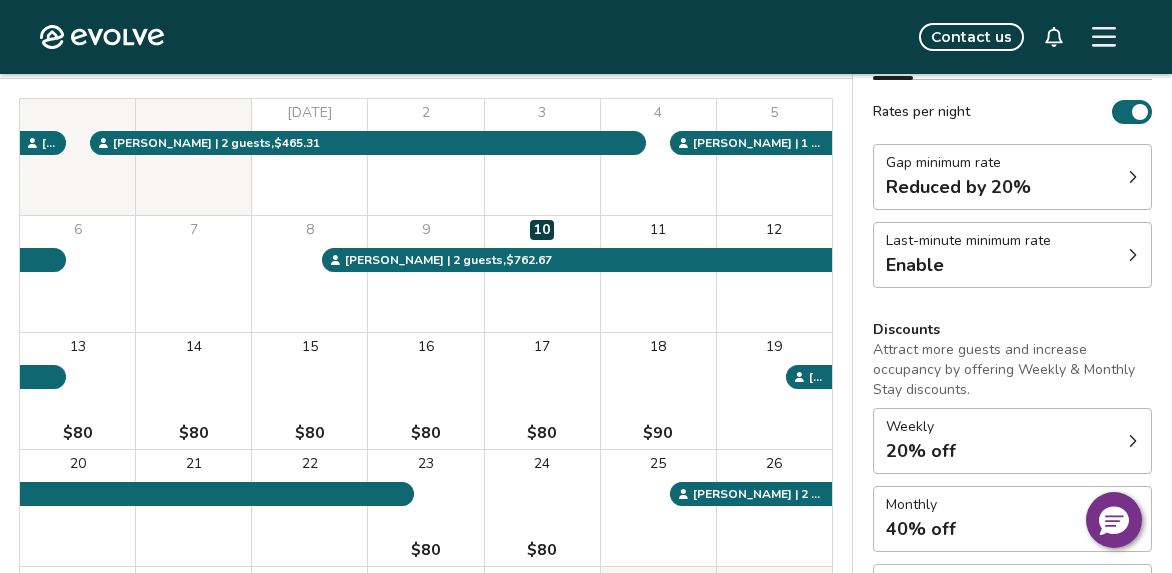 click on "Gap minimum rate Reduced by 20%" at bounding box center (1012, 177) 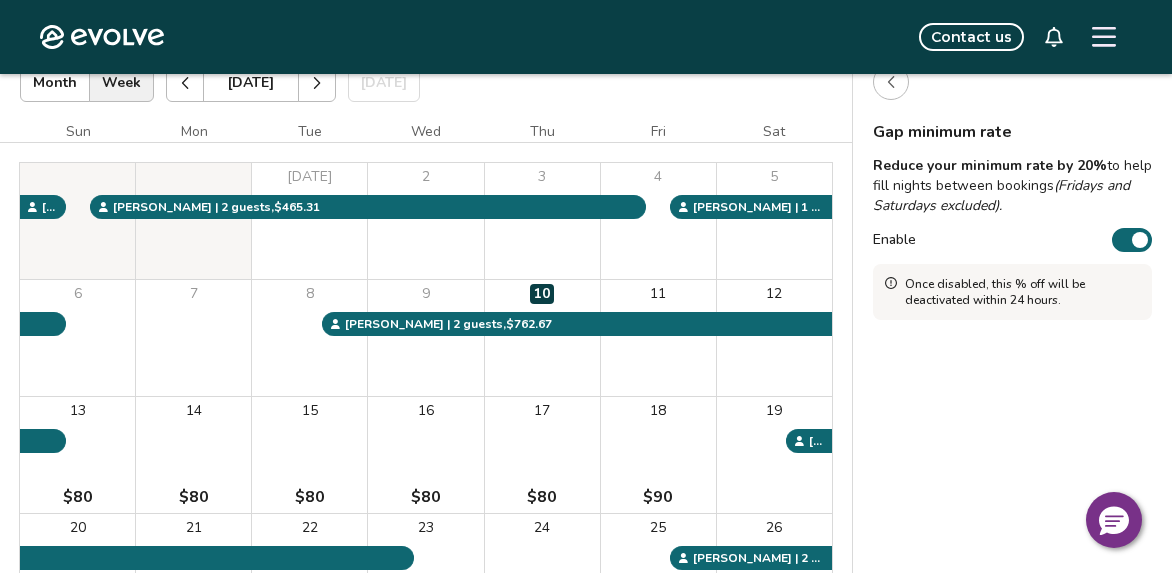 scroll, scrollTop: 133, scrollLeft: 0, axis: vertical 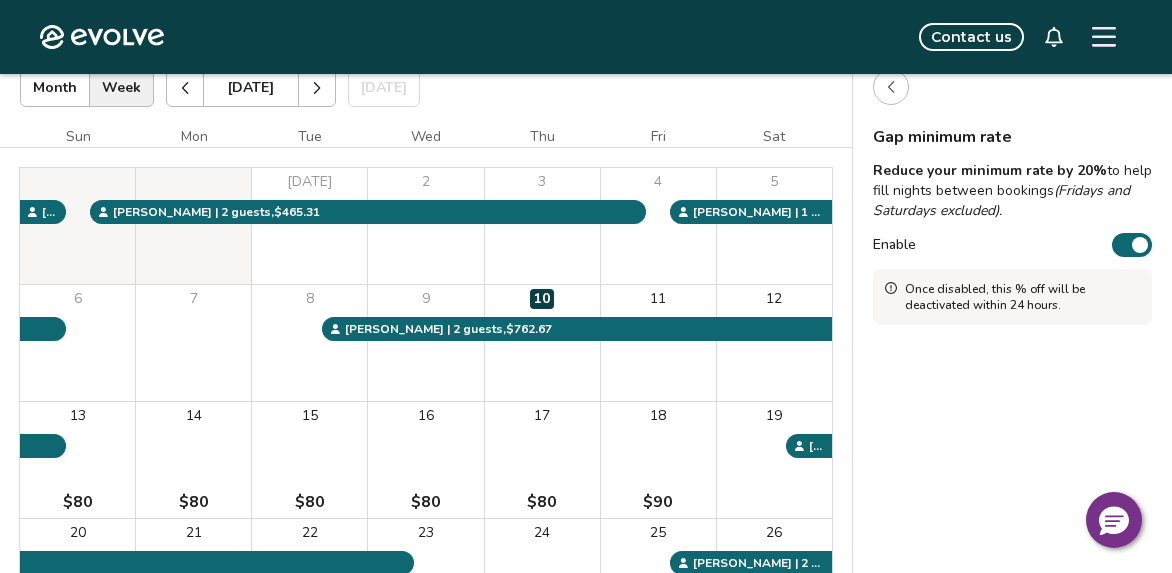 click at bounding box center [1012, 87] 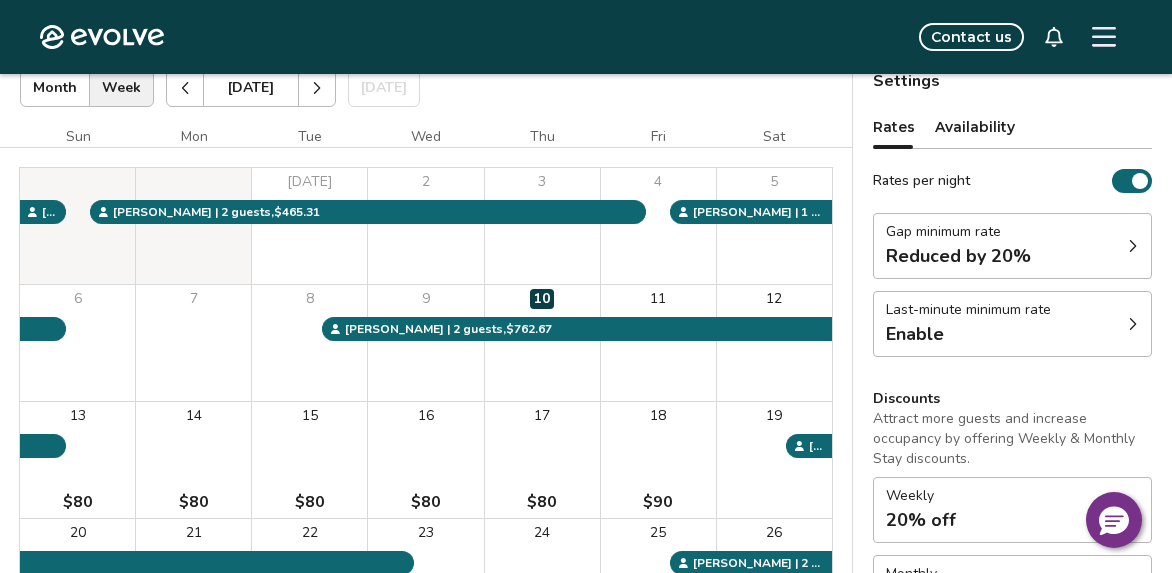 click on "Availability" at bounding box center (975, 127) 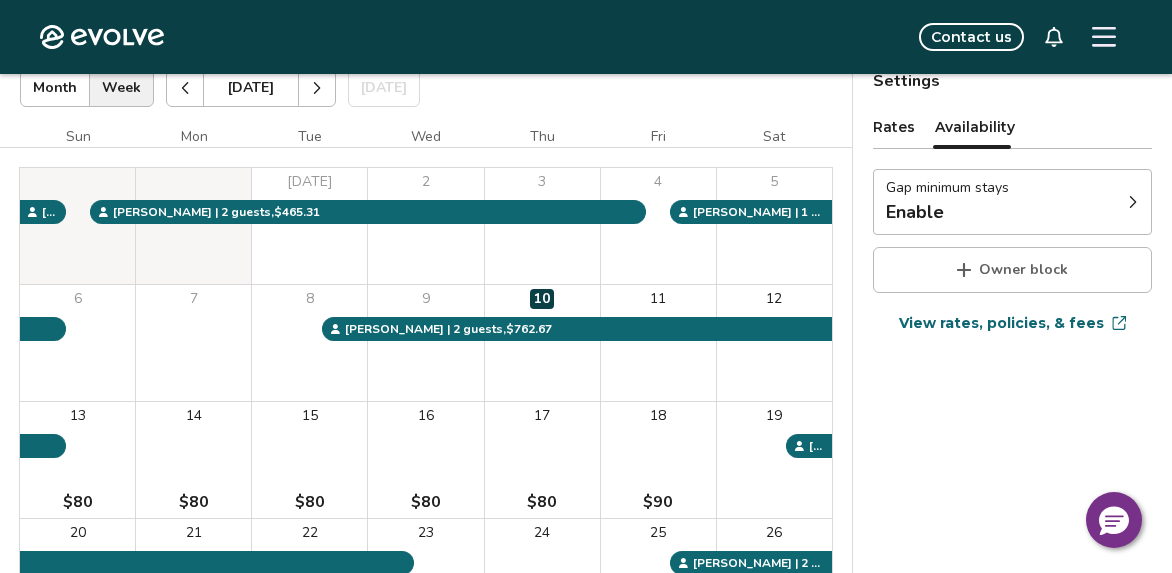 click on "Gap minimum stays" at bounding box center [947, 188] 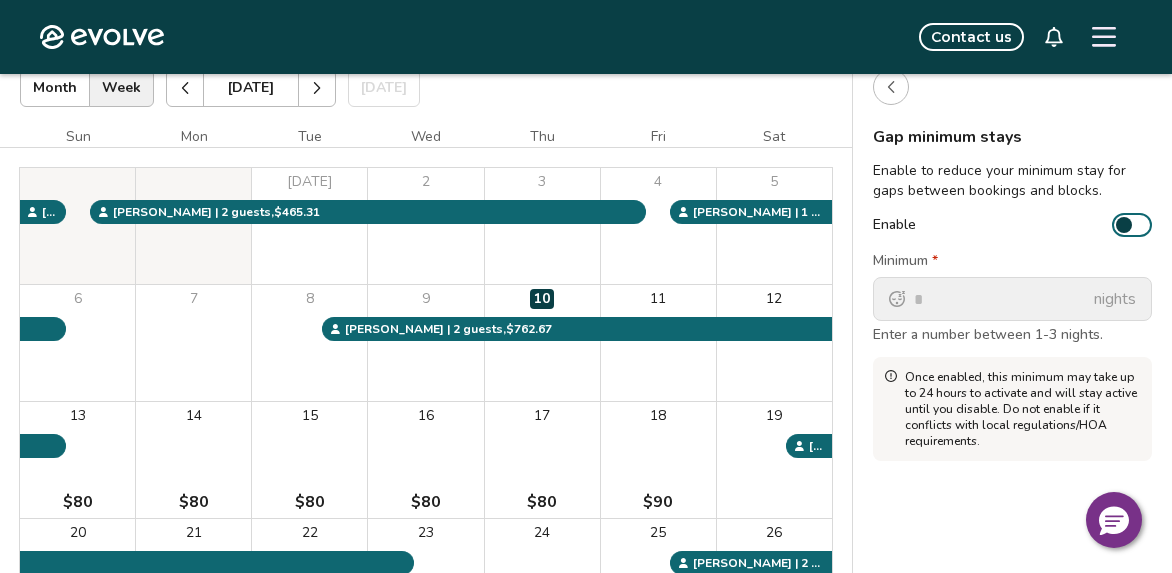 click at bounding box center (891, 87) 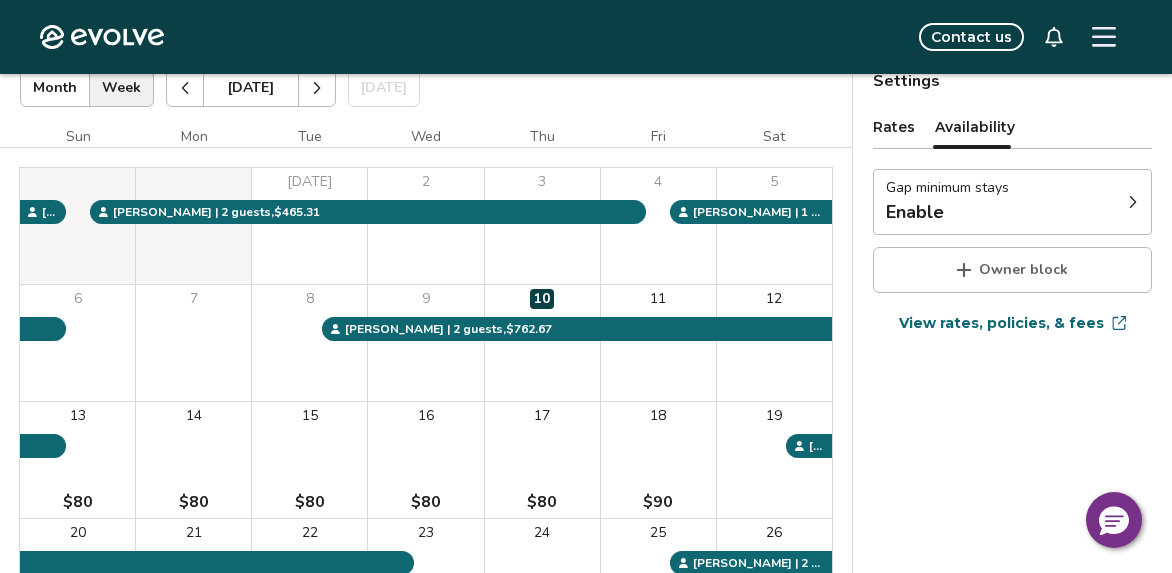 click on "Rates" at bounding box center (894, 127) 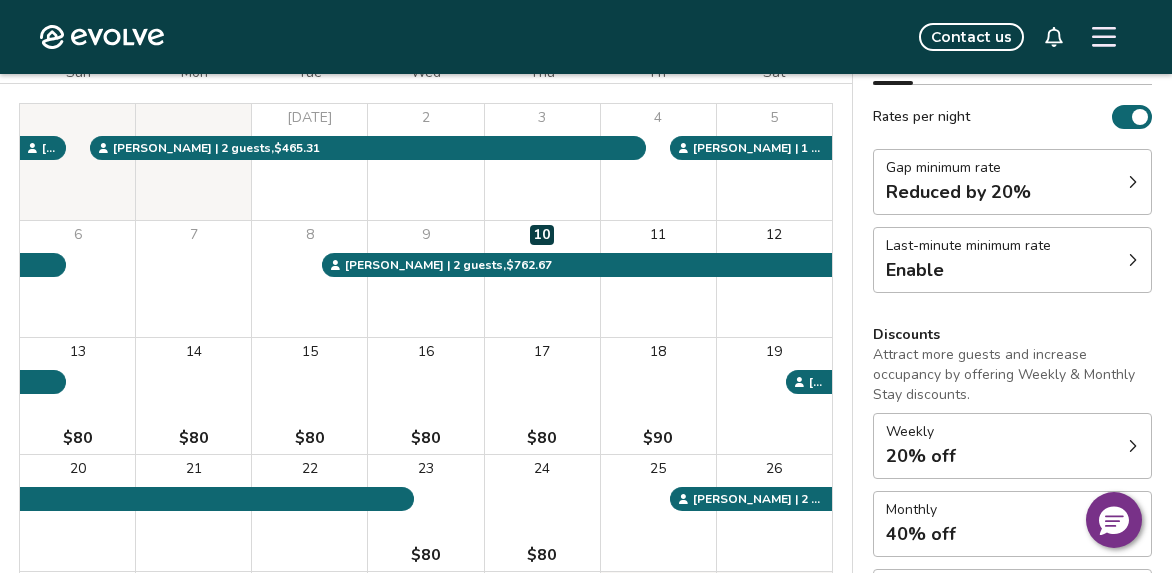 scroll, scrollTop: 198, scrollLeft: 0, axis: vertical 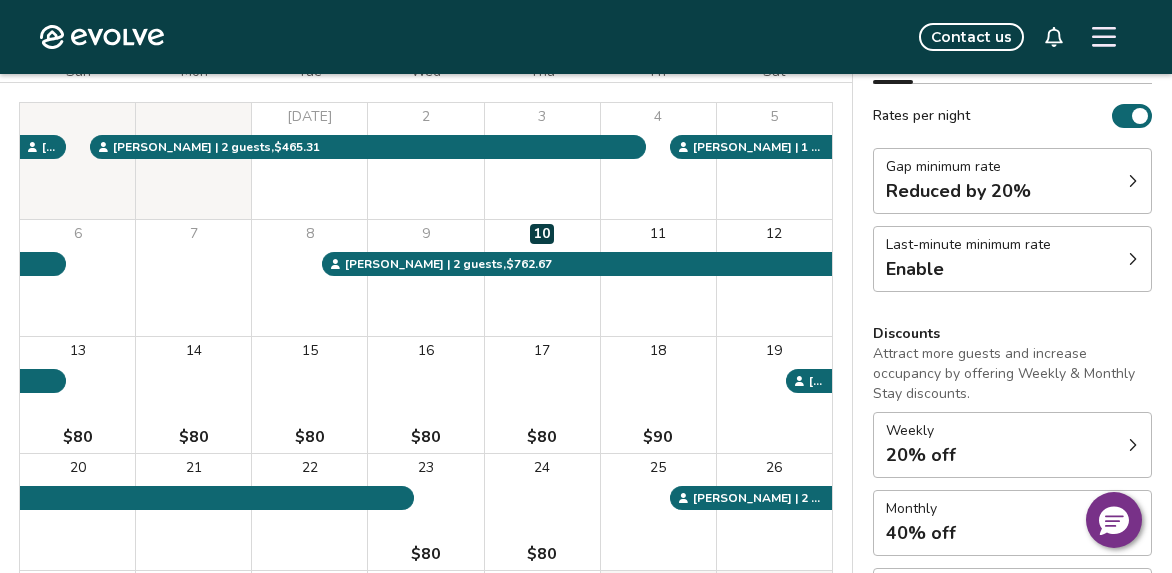 click on "Reduced by 20%" at bounding box center (958, 191) 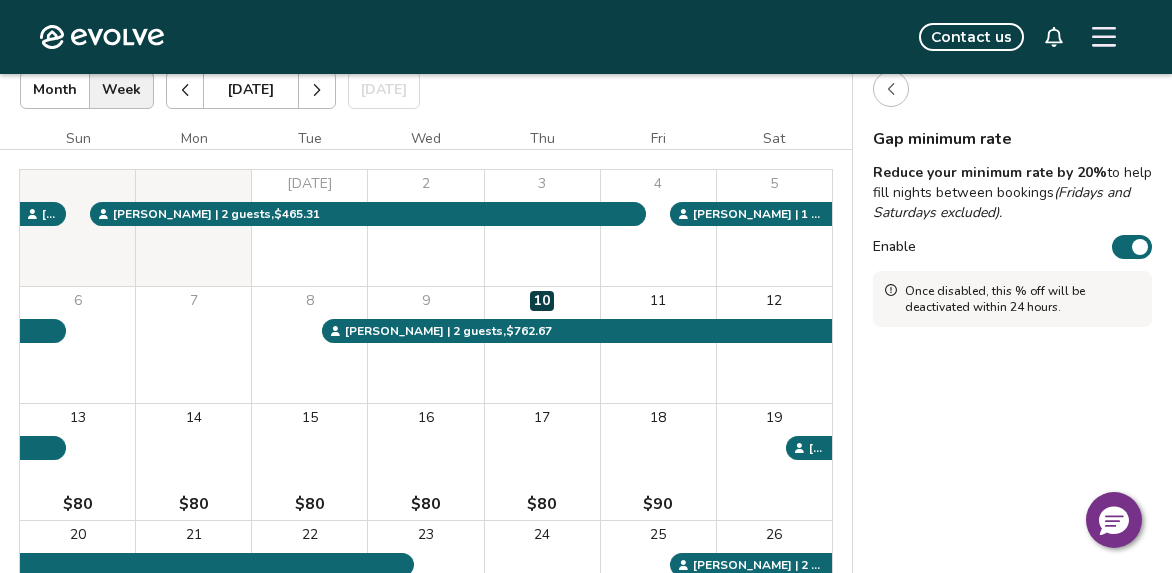 scroll, scrollTop: 127, scrollLeft: 0, axis: vertical 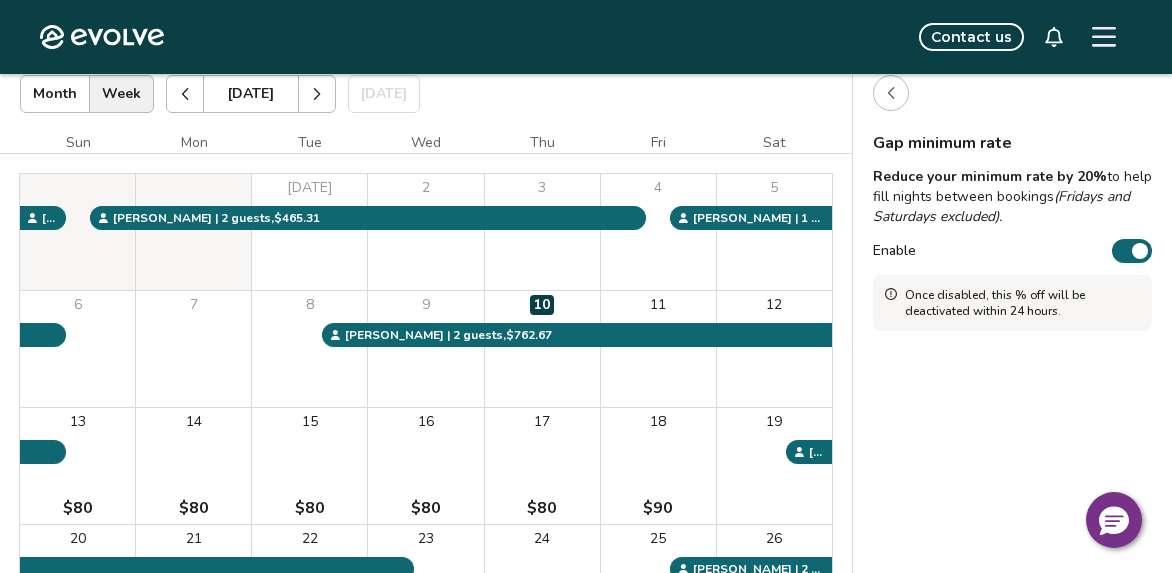 click at bounding box center [891, 93] 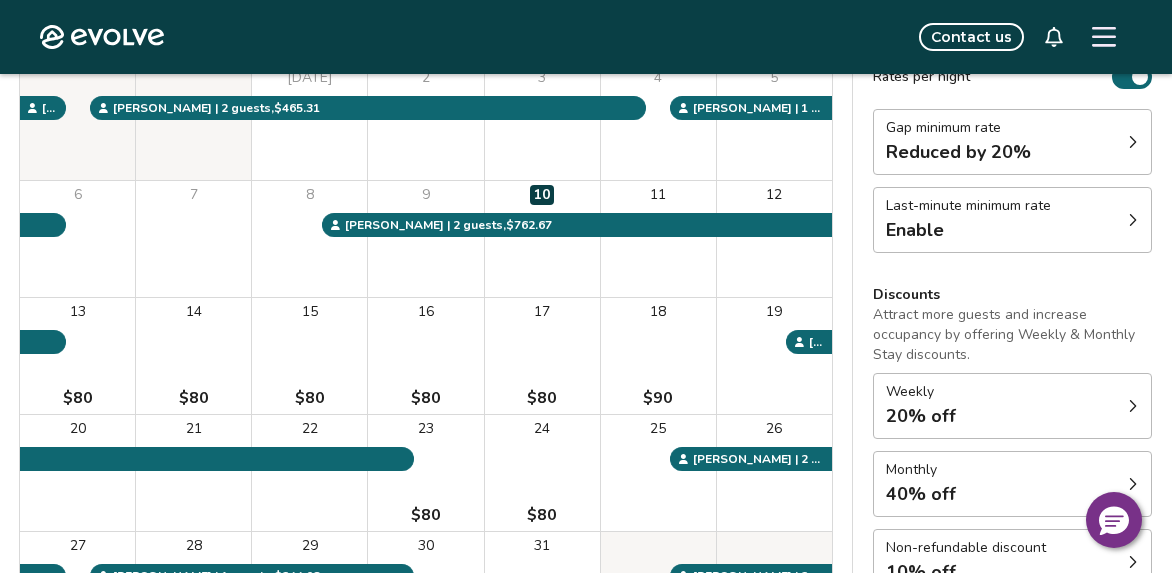 scroll, scrollTop: 219, scrollLeft: 0, axis: vertical 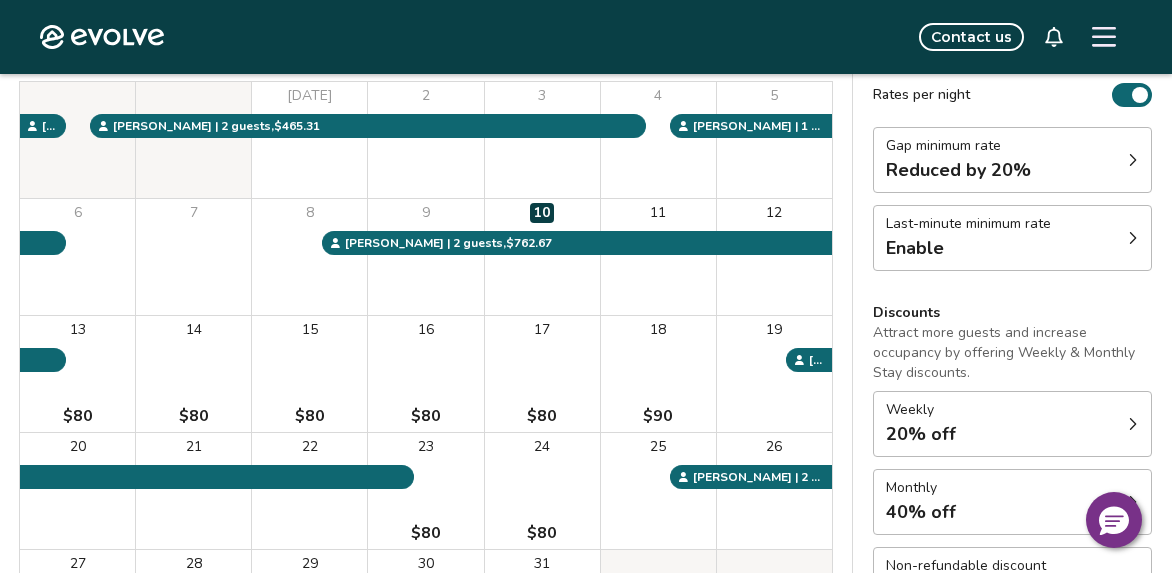 click on "Gap minimum rate" at bounding box center [958, 146] 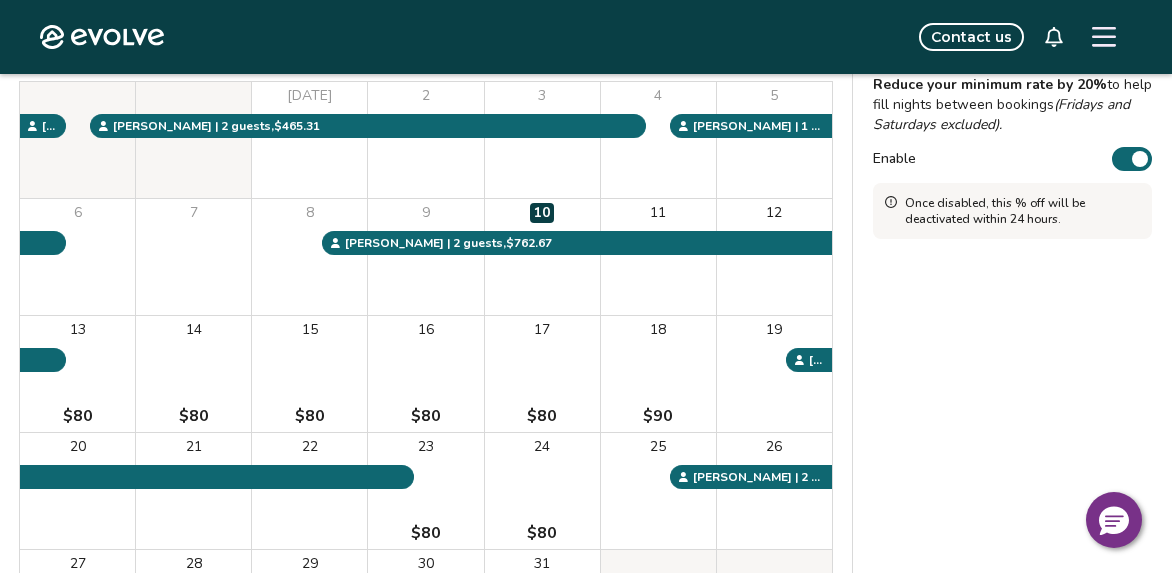 scroll, scrollTop: 123, scrollLeft: 0, axis: vertical 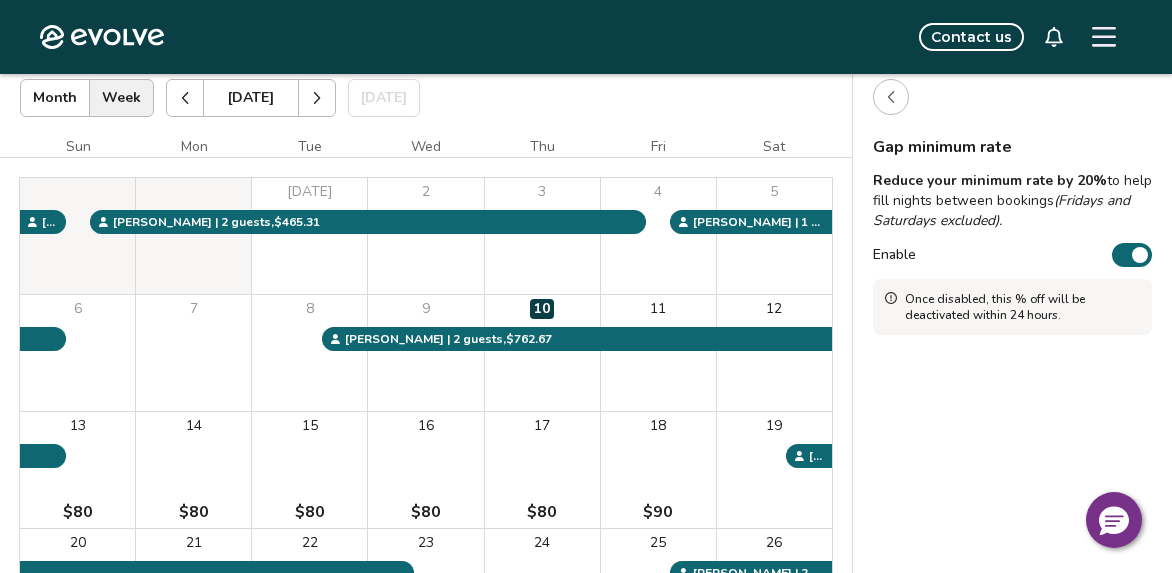 click at bounding box center [891, 97] 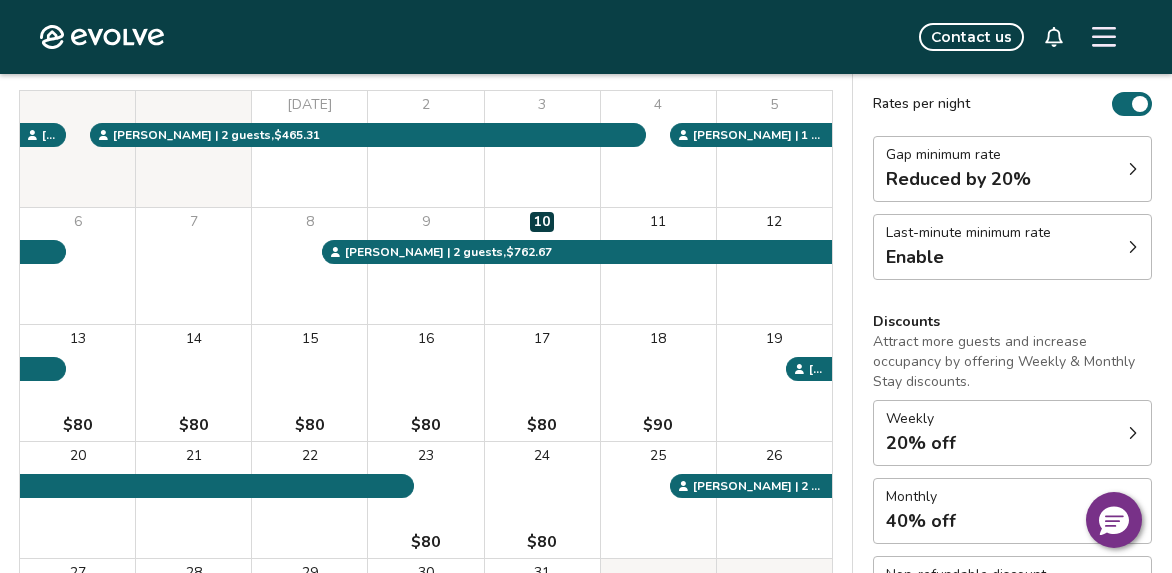 scroll, scrollTop: 240, scrollLeft: 0, axis: vertical 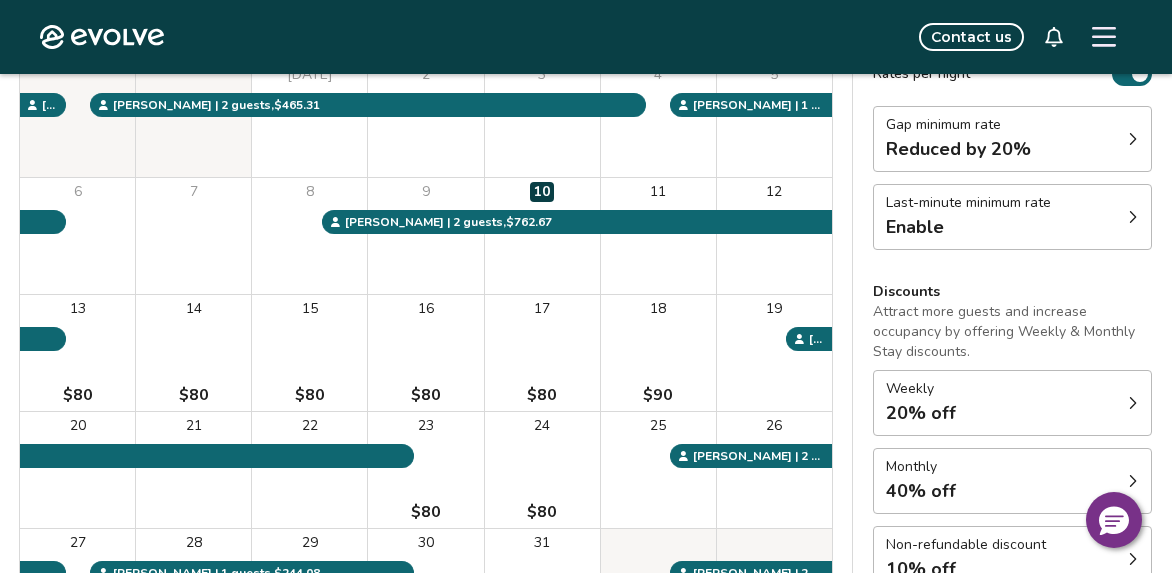 click on "Enable" at bounding box center (968, 227) 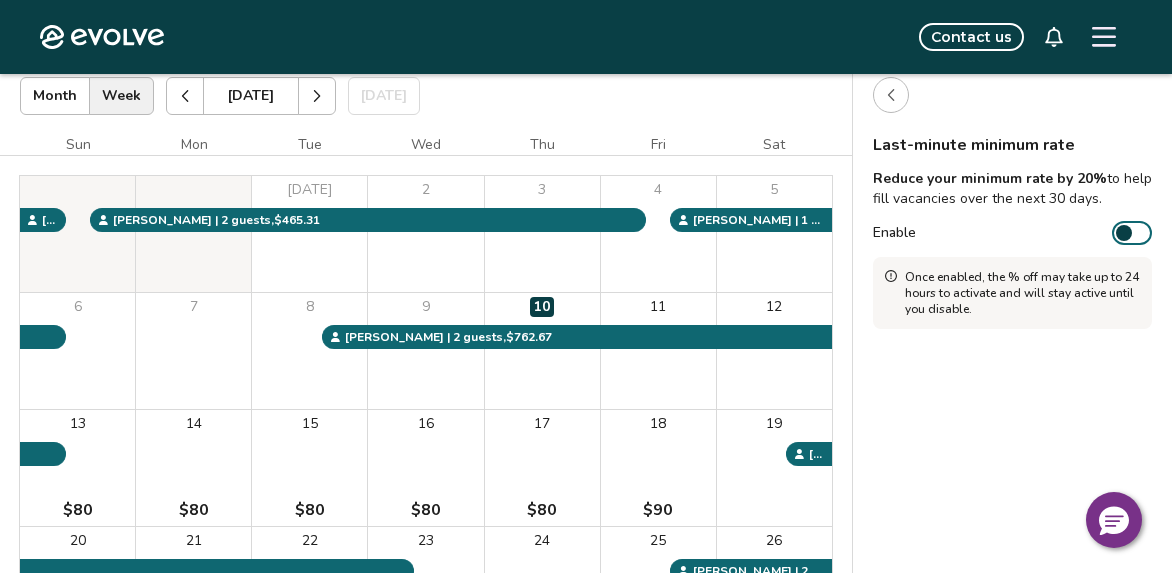 scroll, scrollTop: 106, scrollLeft: 0, axis: vertical 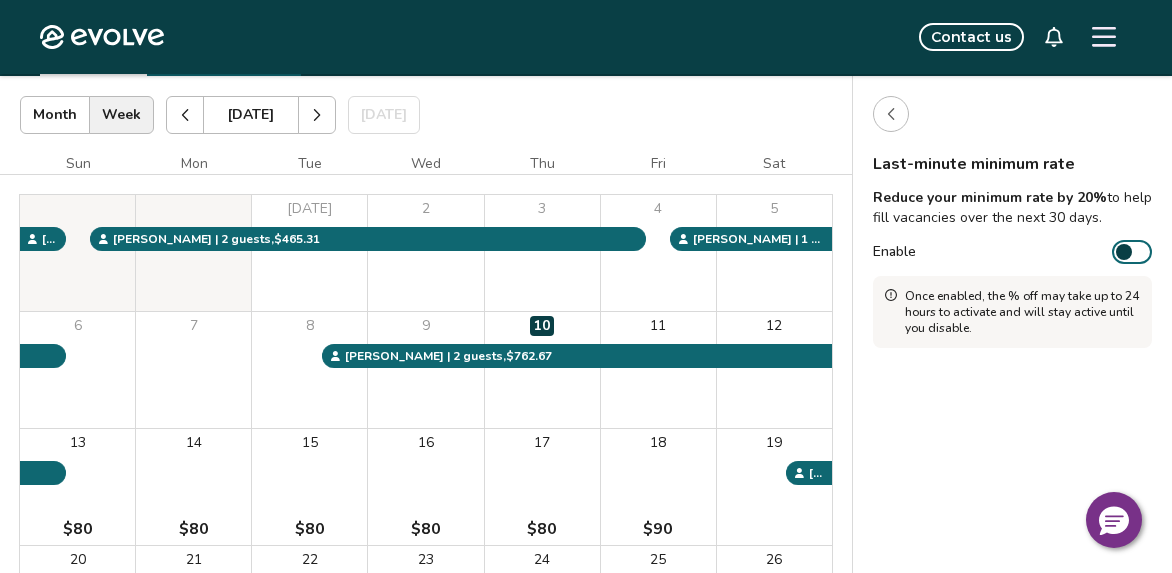 click at bounding box center (891, 114) 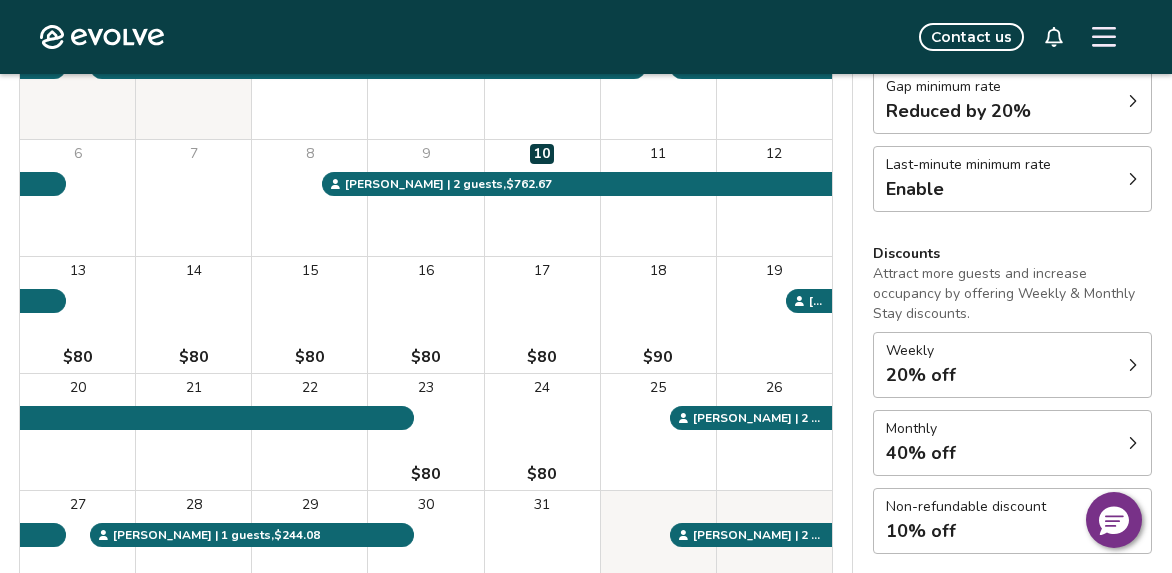 scroll, scrollTop: 415, scrollLeft: 0, axis: vertical 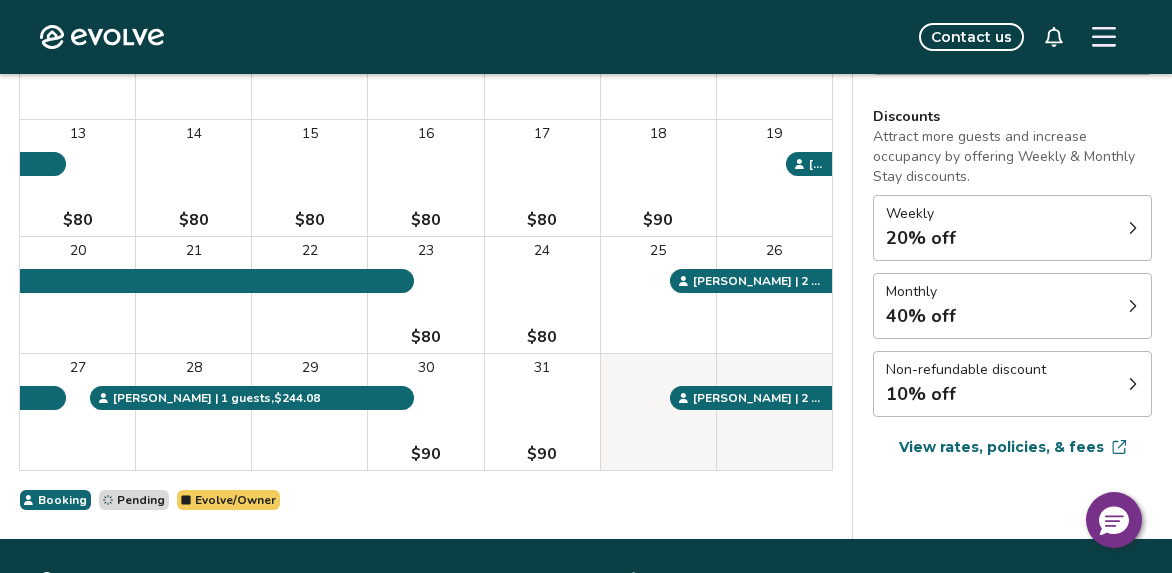 click on "18 $90" at bounding box center (658, 178) 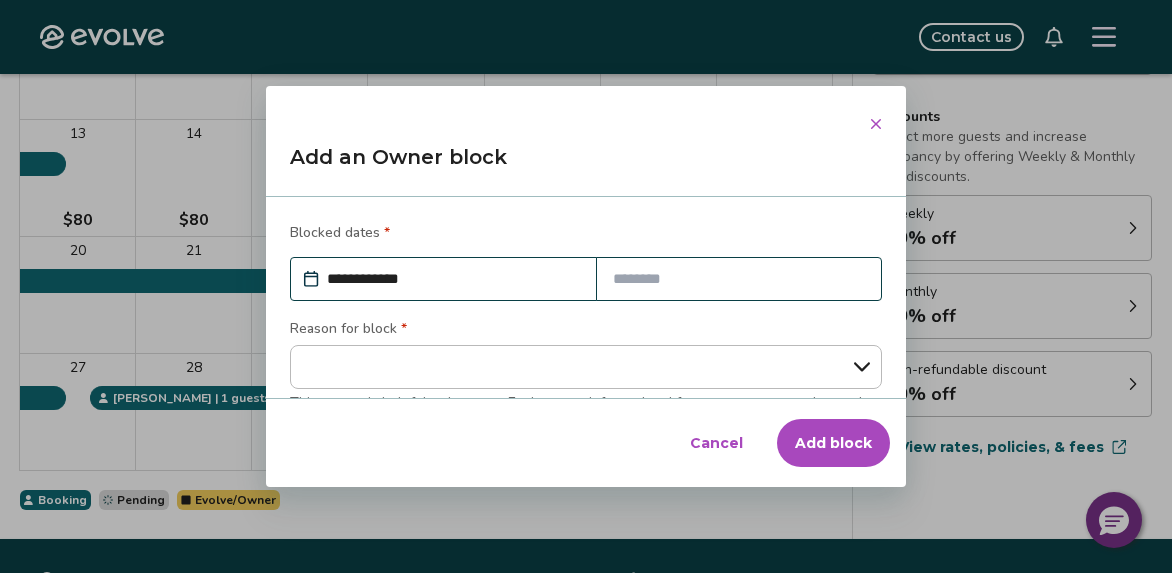 click on "Cancel" at bounding box center [716, 443] 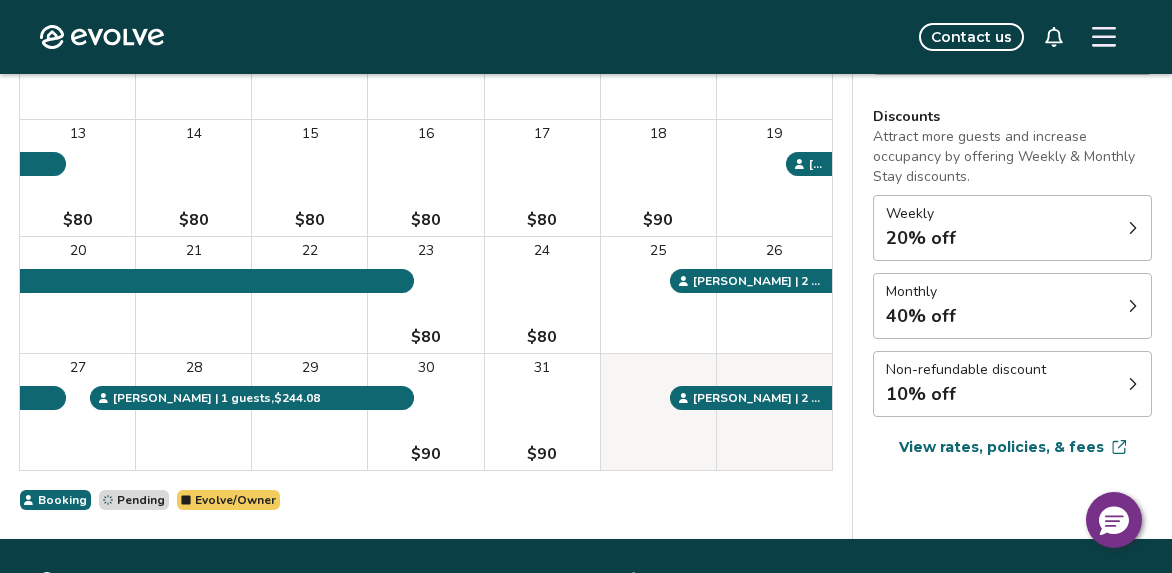 click on "[DATE]  | Views Month Week [DATE] [DATE] Settings [PERSON_NAME] Crest [DATE] Sun Mon Tue Wed Thu Fri [DATE] 2 3 4 5 6 7 8 9 10 11 12 13 $80 14 $80 15 $80 16 $80 17 $80 18 $90 19 20 21 22 23 $80 24 $80 25 26 27 28 29 30 $90 31 $90 [PERSON_NAME] | 2 guests ,  $762.67 [PERSON_NAME] | 2 guests ,  $384.30 [PERSON_NAME] | 2 guests ,  $918.20 [PERSON_NAME] | 2 guests ,  $465.31 [PERSON_NAME] | 2 guests ,  $204.60 [PERSON_NAME] | 1 guests ,  $212.91 [PERSON_NAME] | 1 guests ,  $316.88 [PERSON_NAME] | 1 guests ,  $244.08 Booking Pending Evolve/Owner" at bounding box center [426, 153] 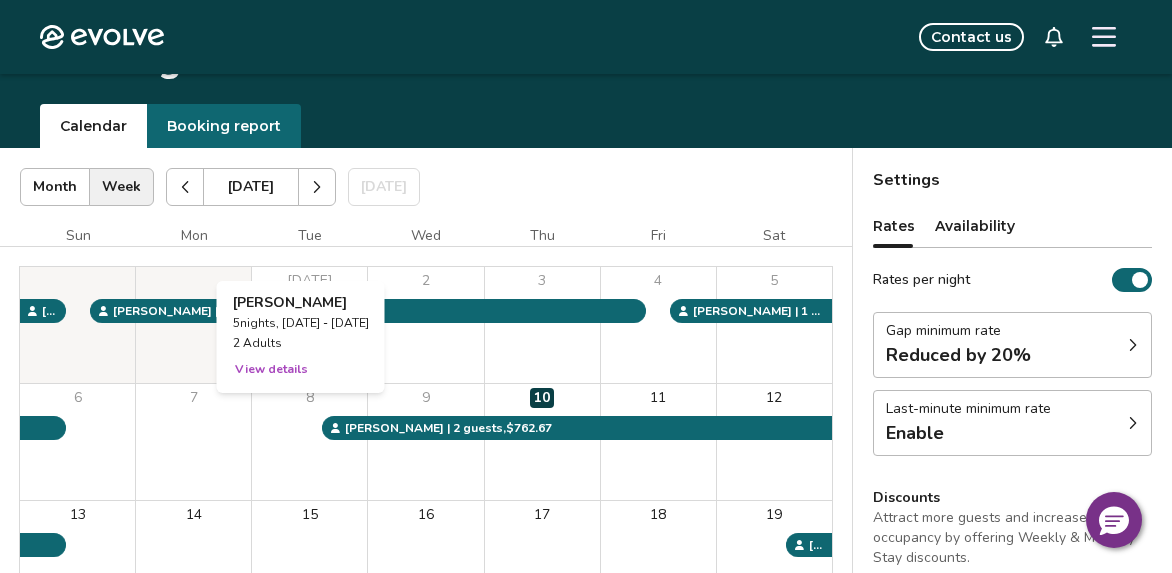 scroll, scrollTop: 0, scrollLeft: 0, axis: both 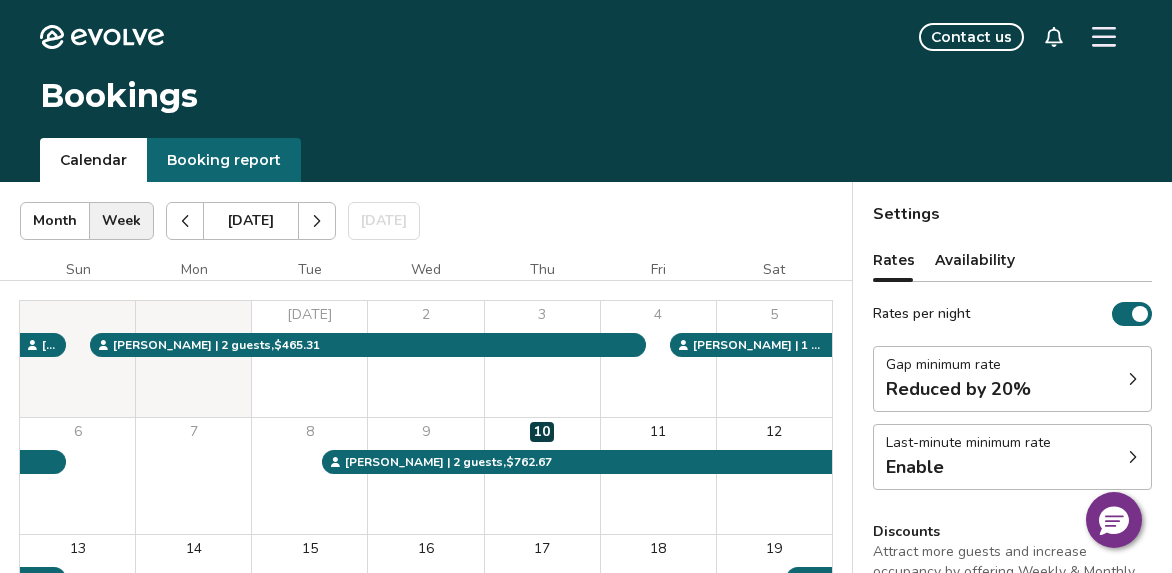 click 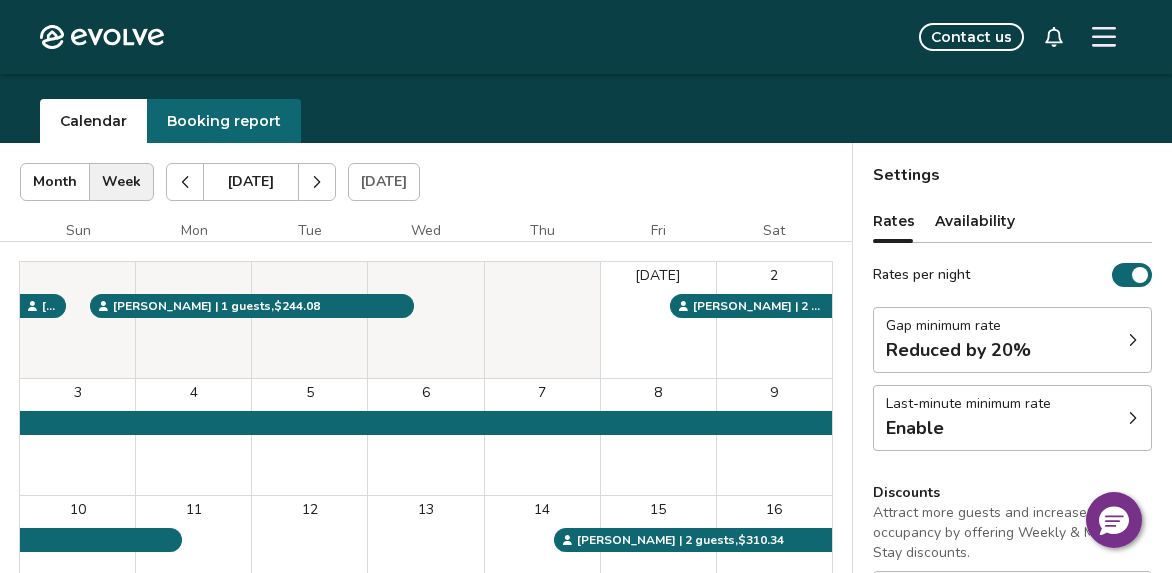 scroll, scrollTop: 0, scrollLeft: 0, axis: both 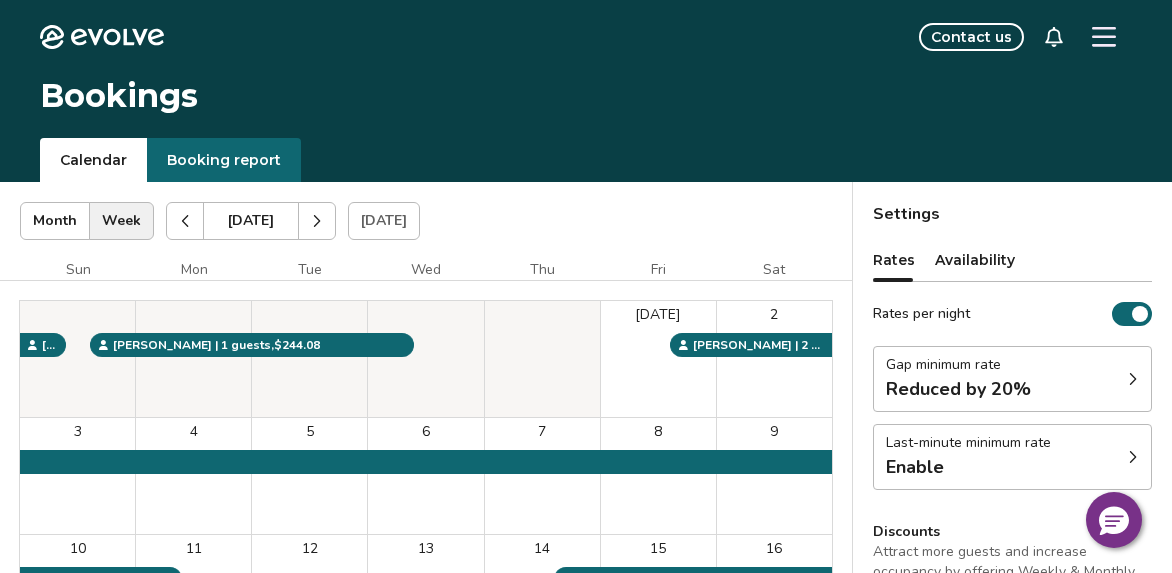 click 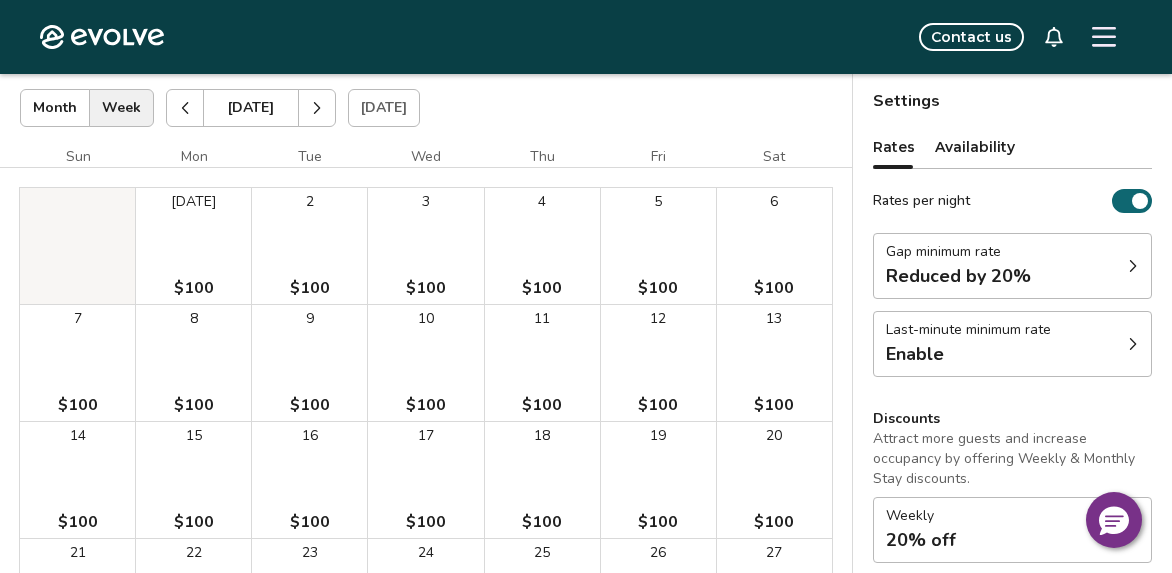 scroll, scrollTop: 14, scrollLeft: 0, axis: vertical 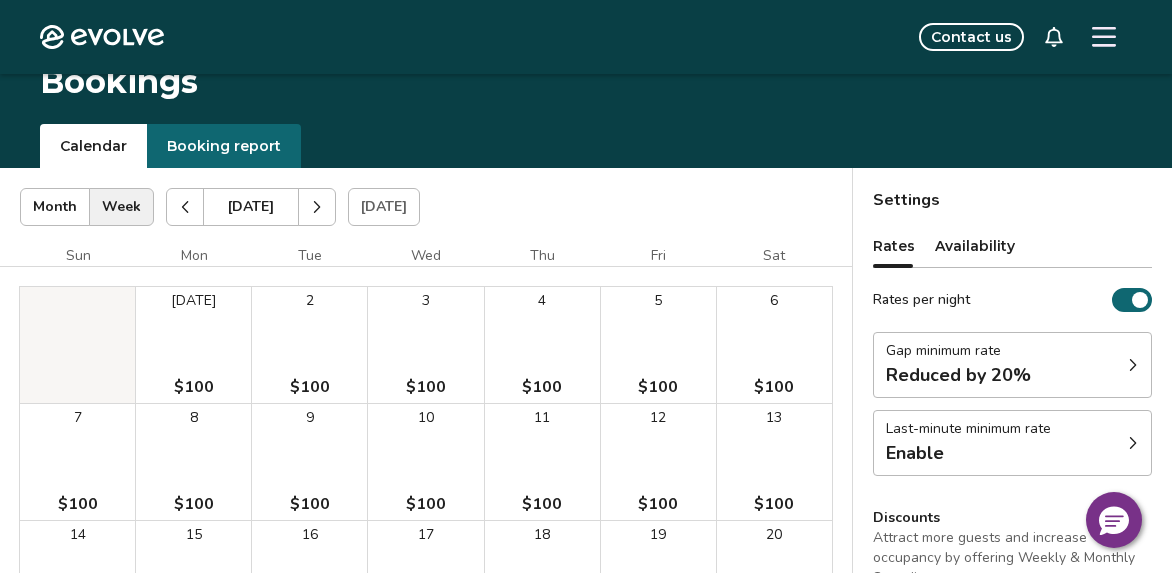 click 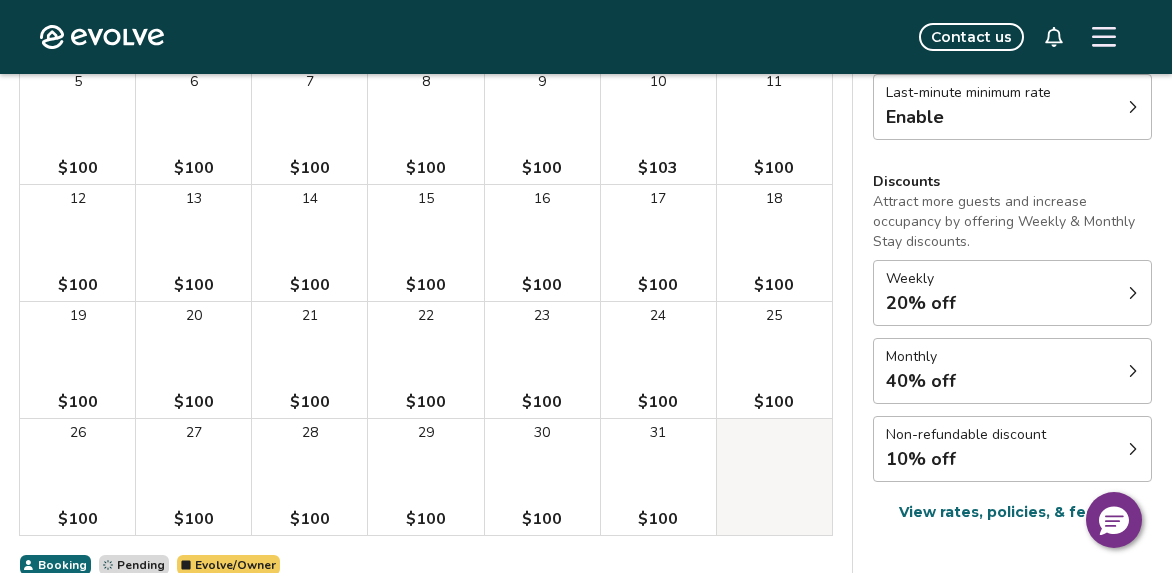scroll, scrollTop: 365, scrollLeft: 0, axis: vertical 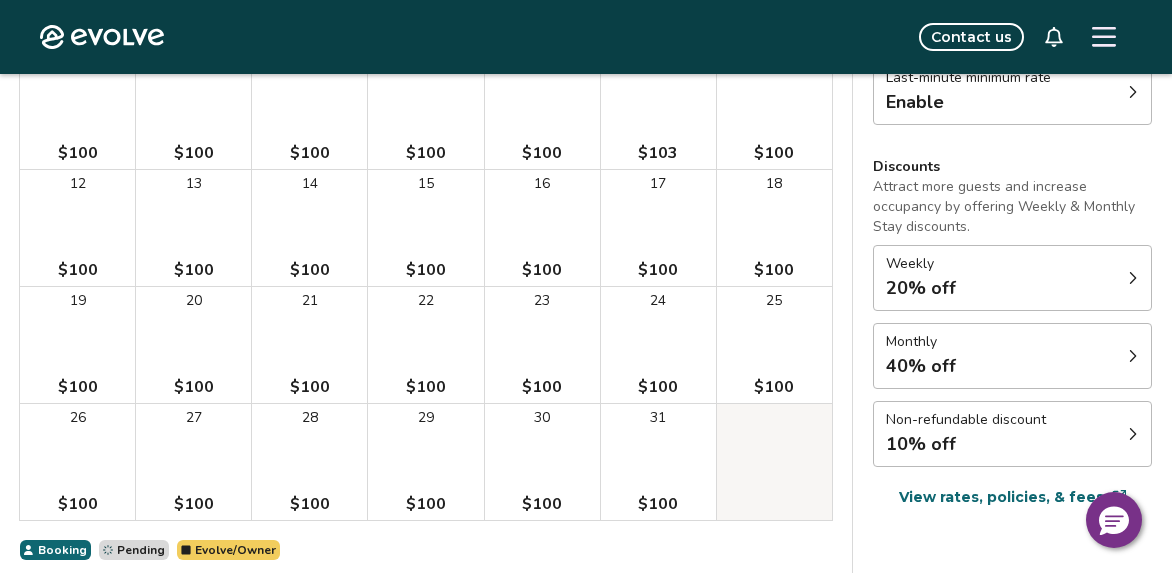 click on "Monthly 40% off" at bounding box center [1012, 356] 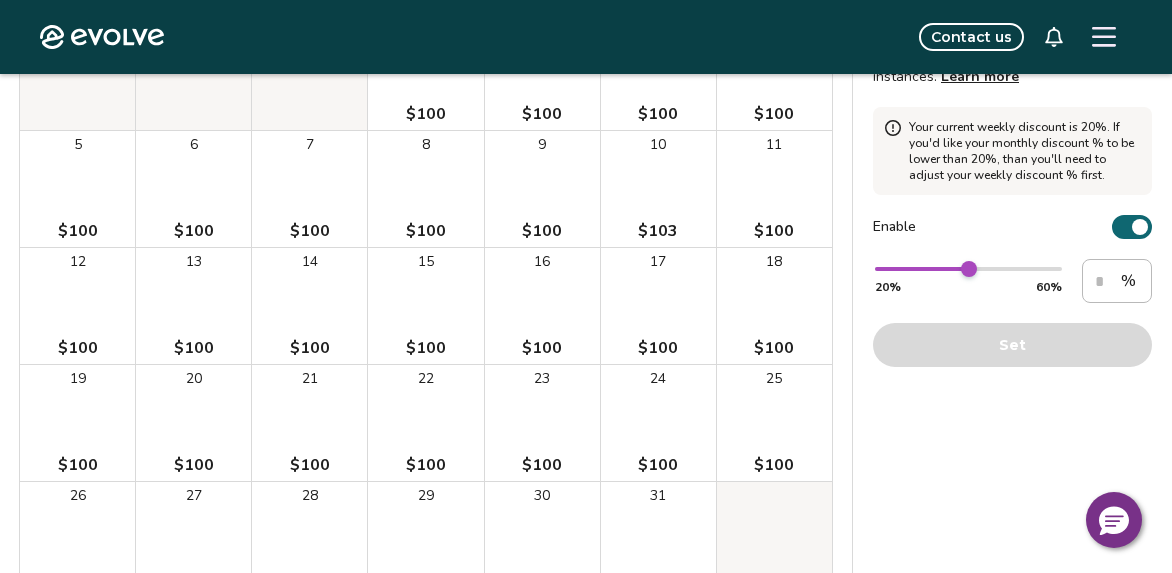 scroll, scrollTop: 0, scrollLeft: 0, axis: both 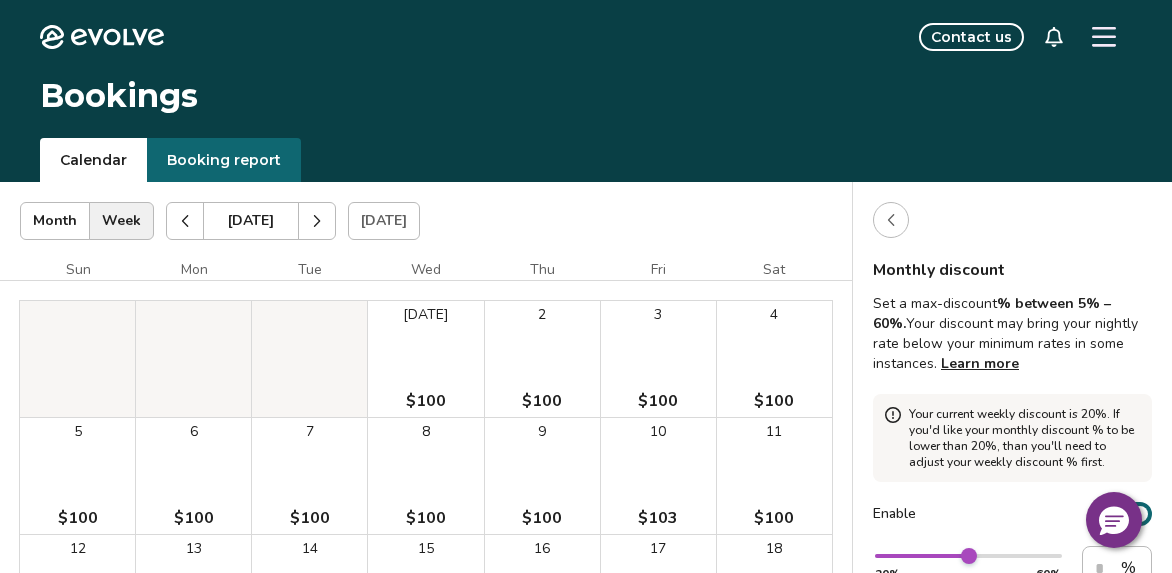 click at bounding box center [891, 220] 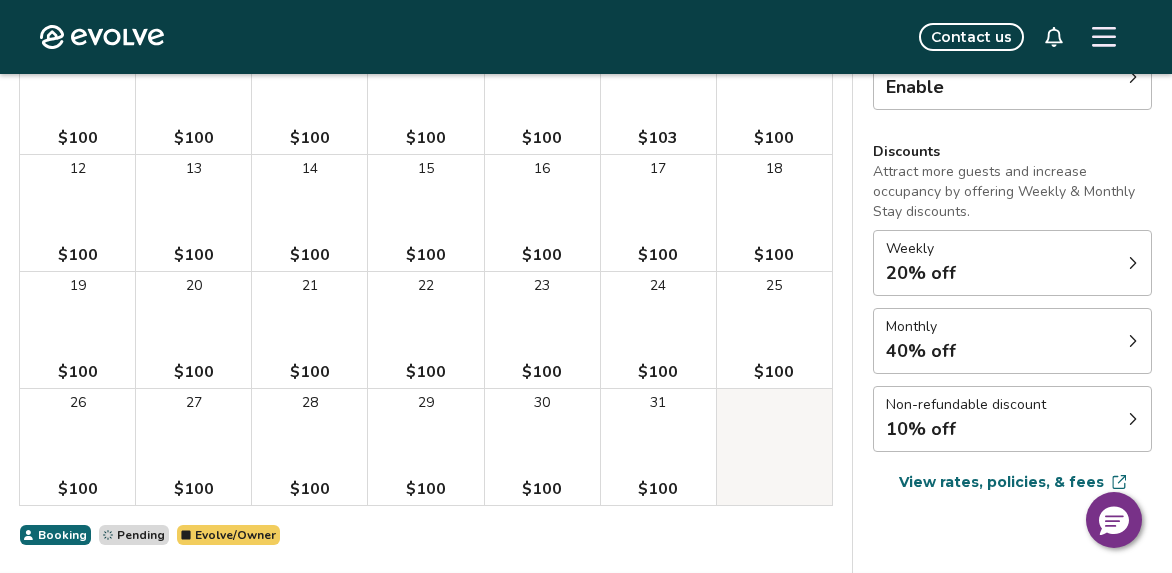 scroll, scrollTop: 461, scrollLeft: 0, axis: vertical 